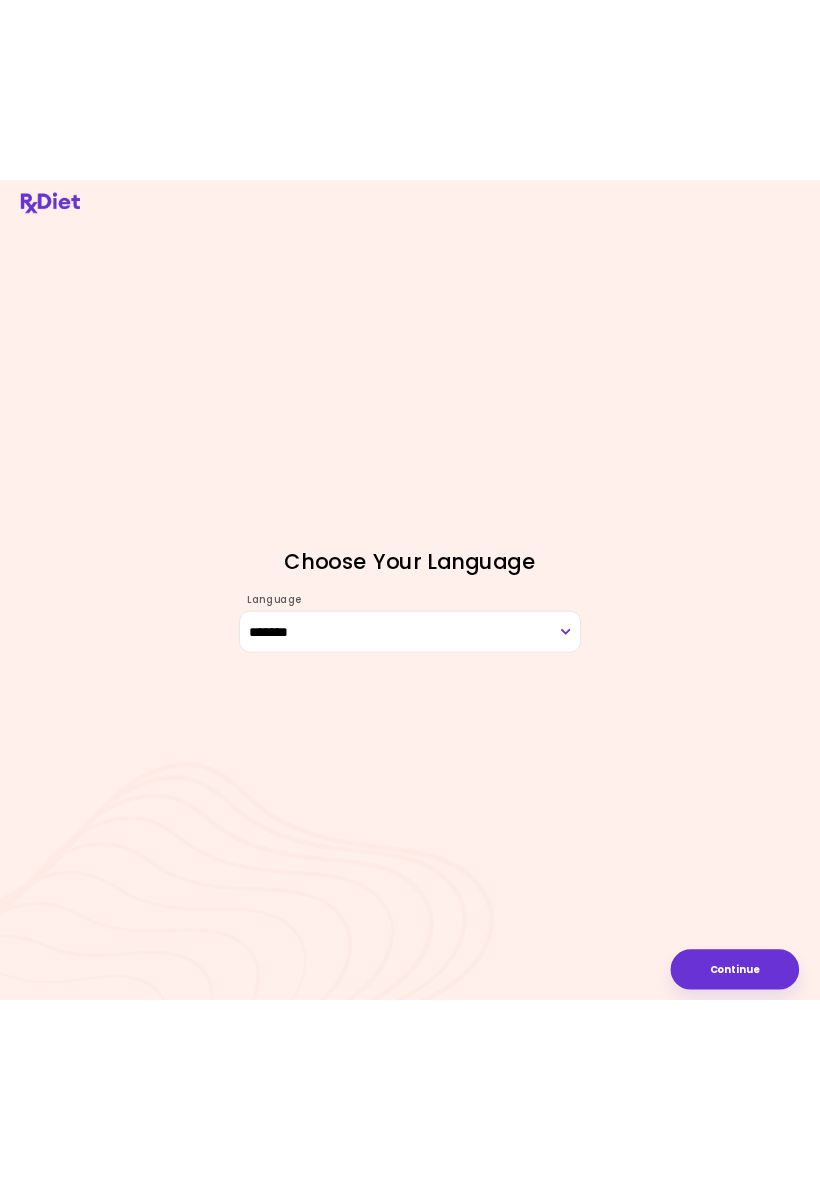 scroll, scrollTop: 0, scrollLeft: 0, axis: both 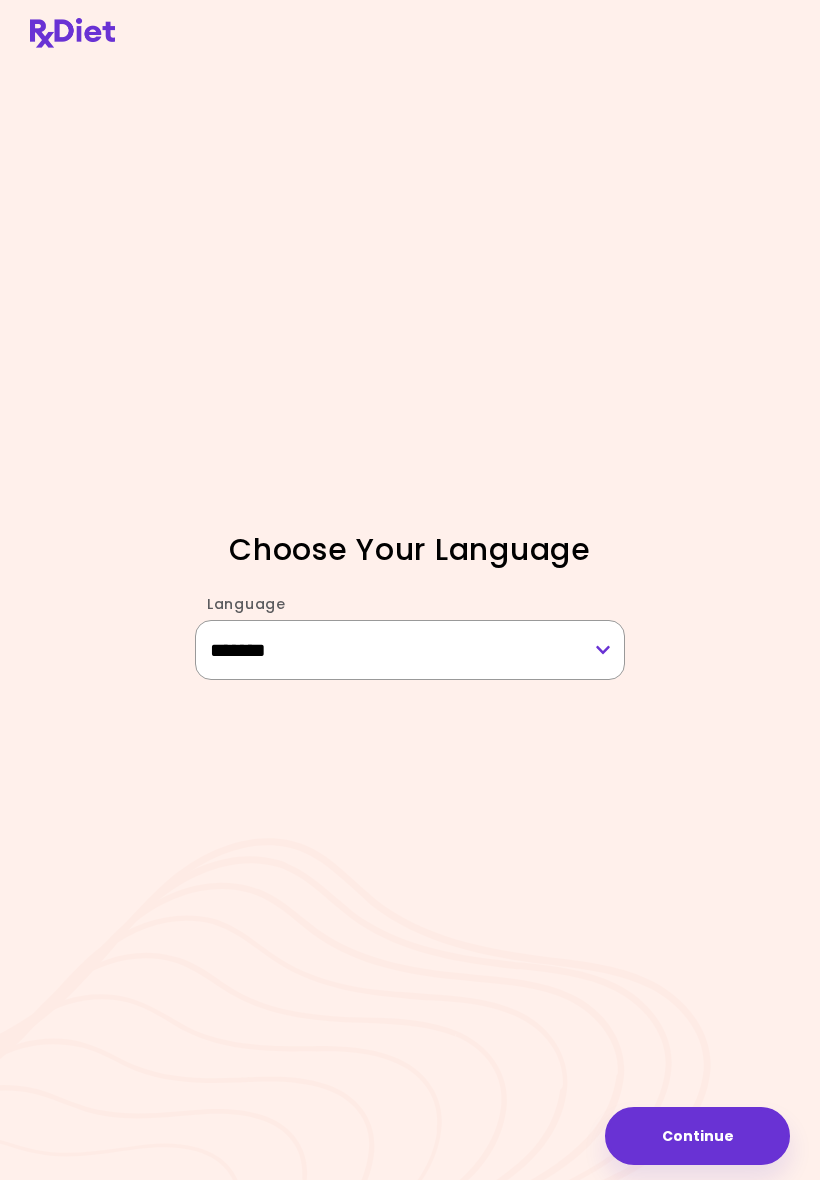 drag, startPoint x: 566, startPoint y: 657, endPoint x: 413, endPoint y: 338, distance: 353.79373 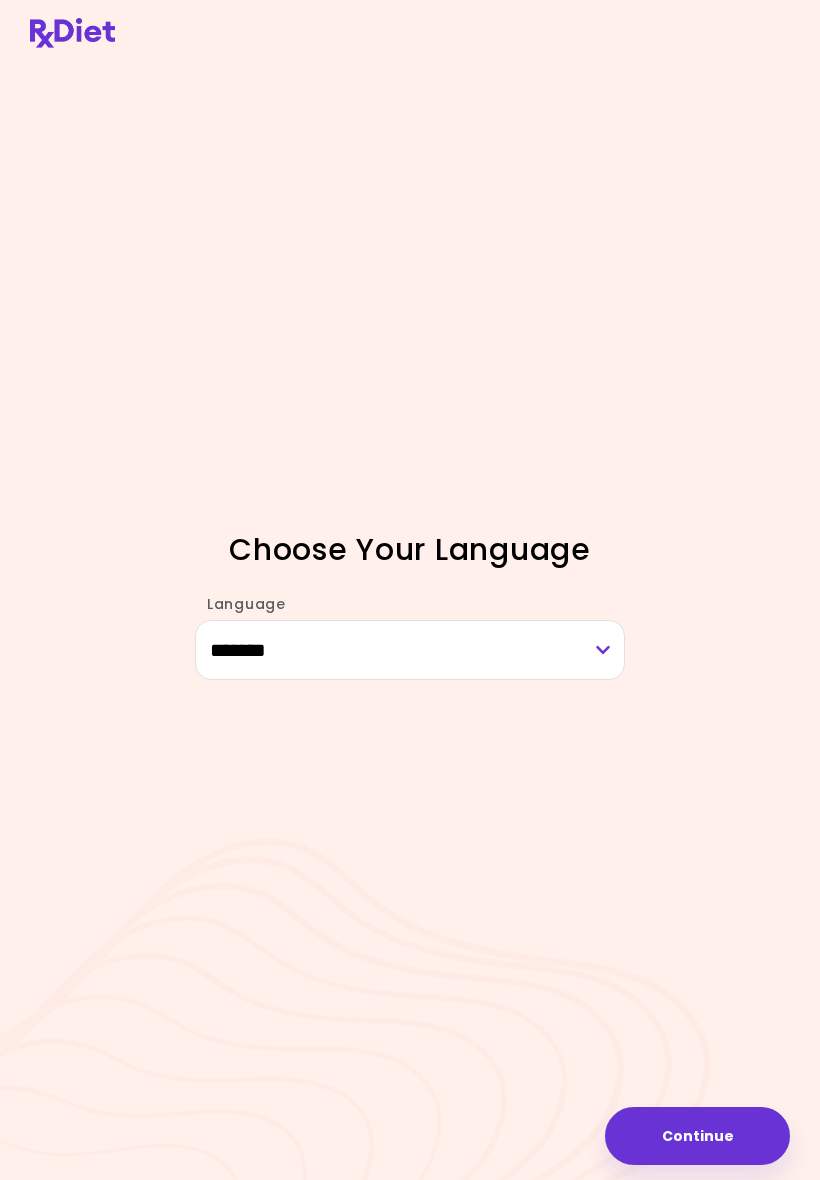 click on "Continue" at bounding box center (697, 1136) 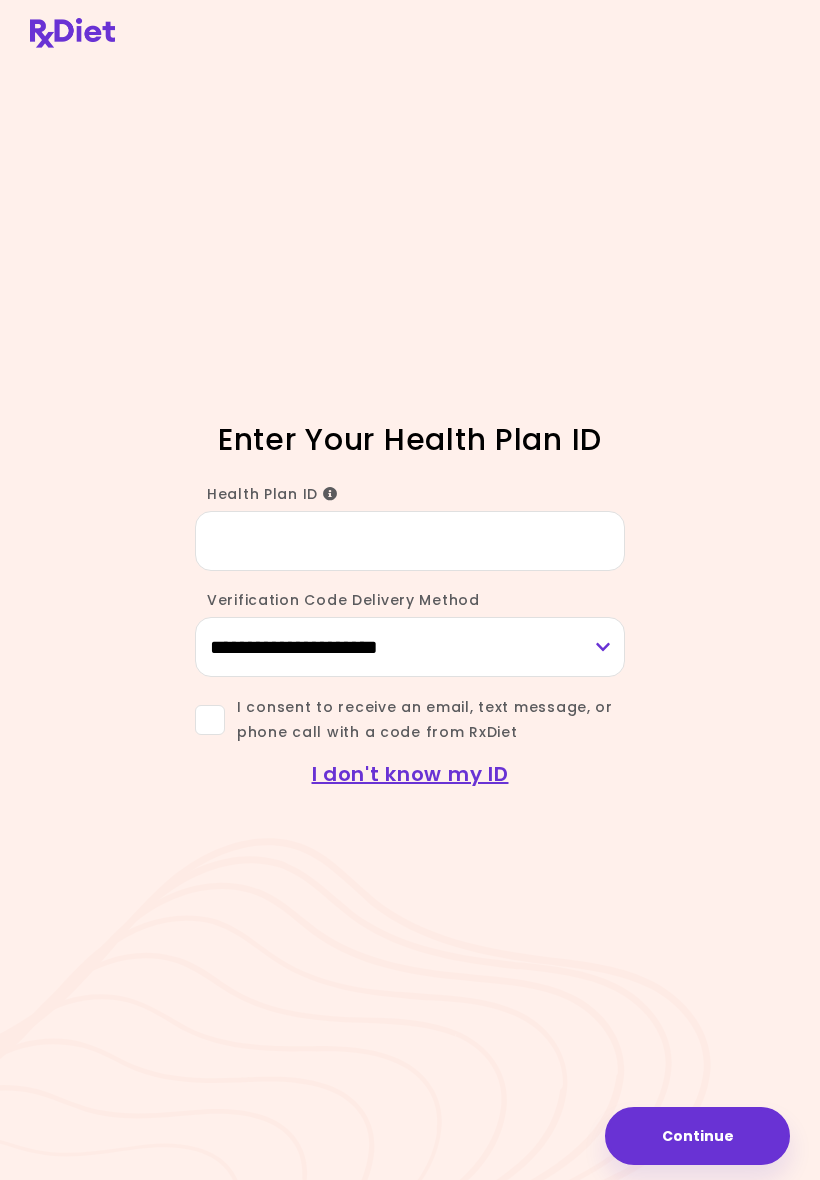 click on "Health Plan ID" at bounding box center [410, 541] 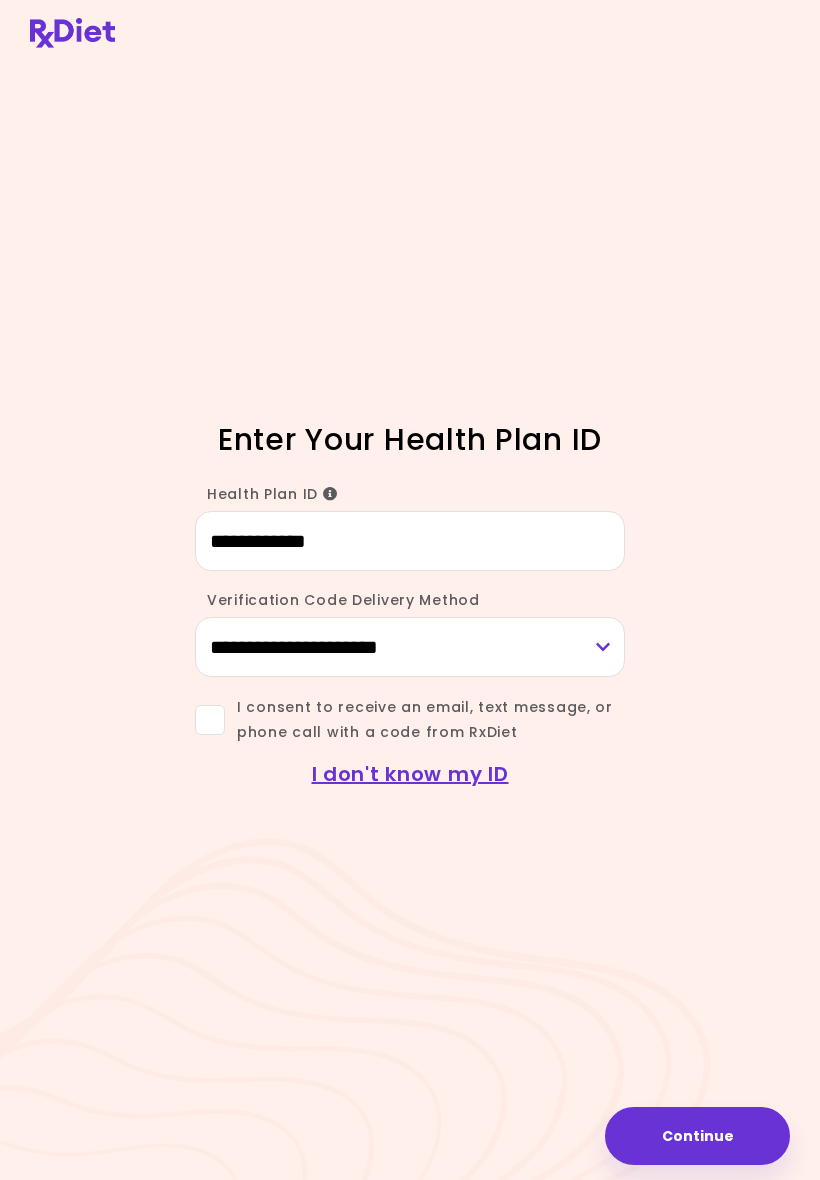 type on "**********" 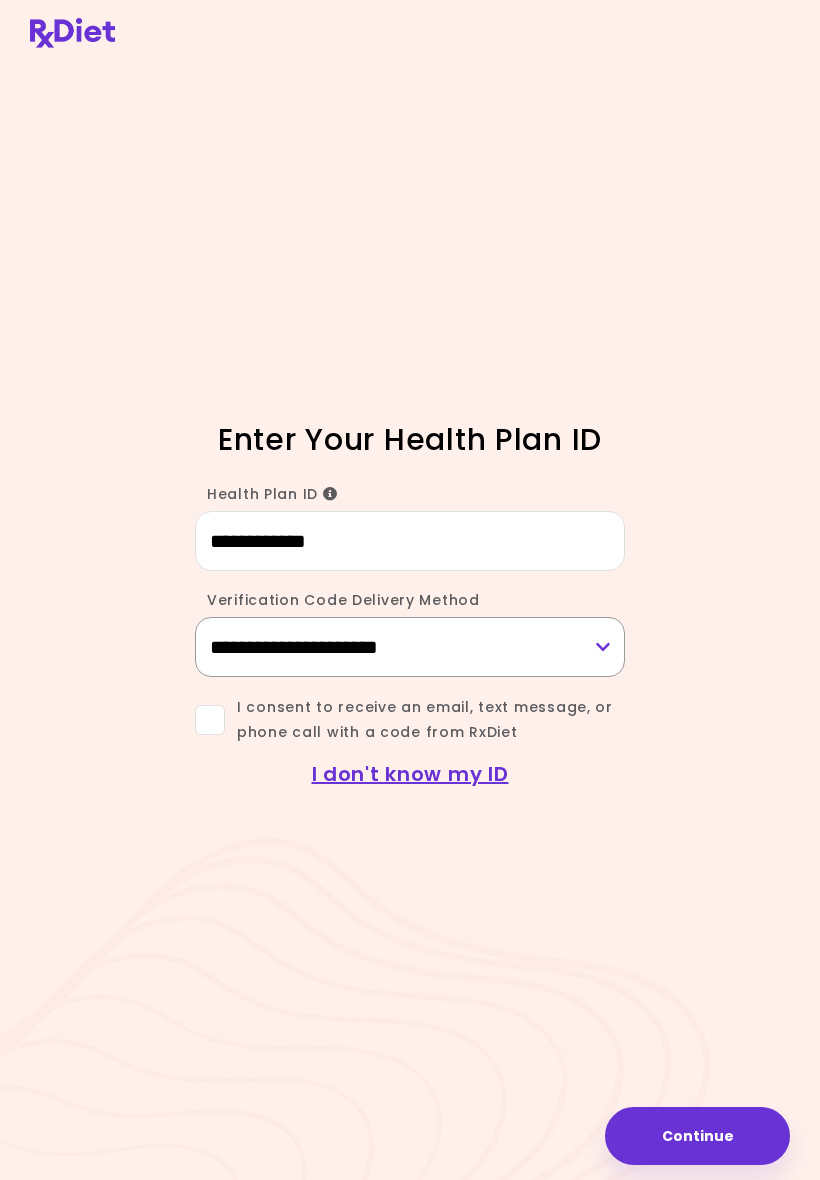 select on "***" 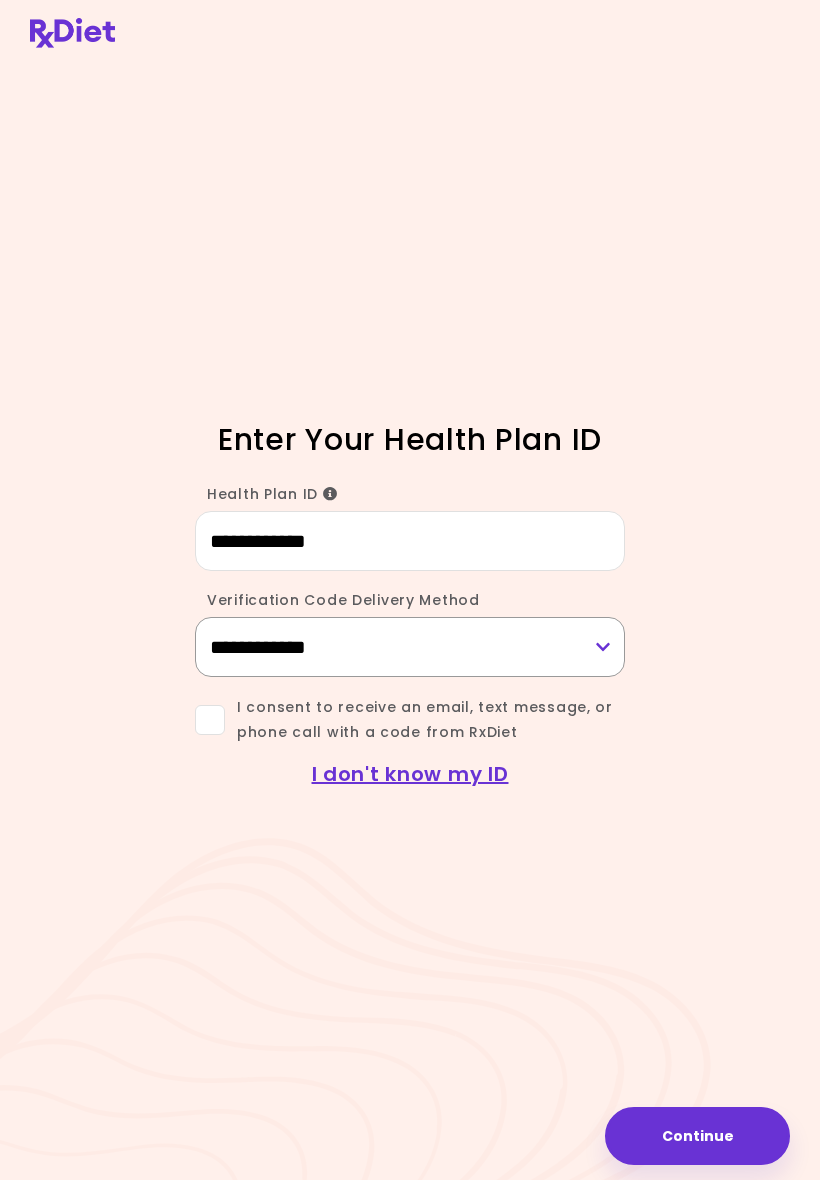 drag, startPoint x: 608, startPoint y: 646, endPoint x: 305, endPoint y: 733, distance: 315.24277 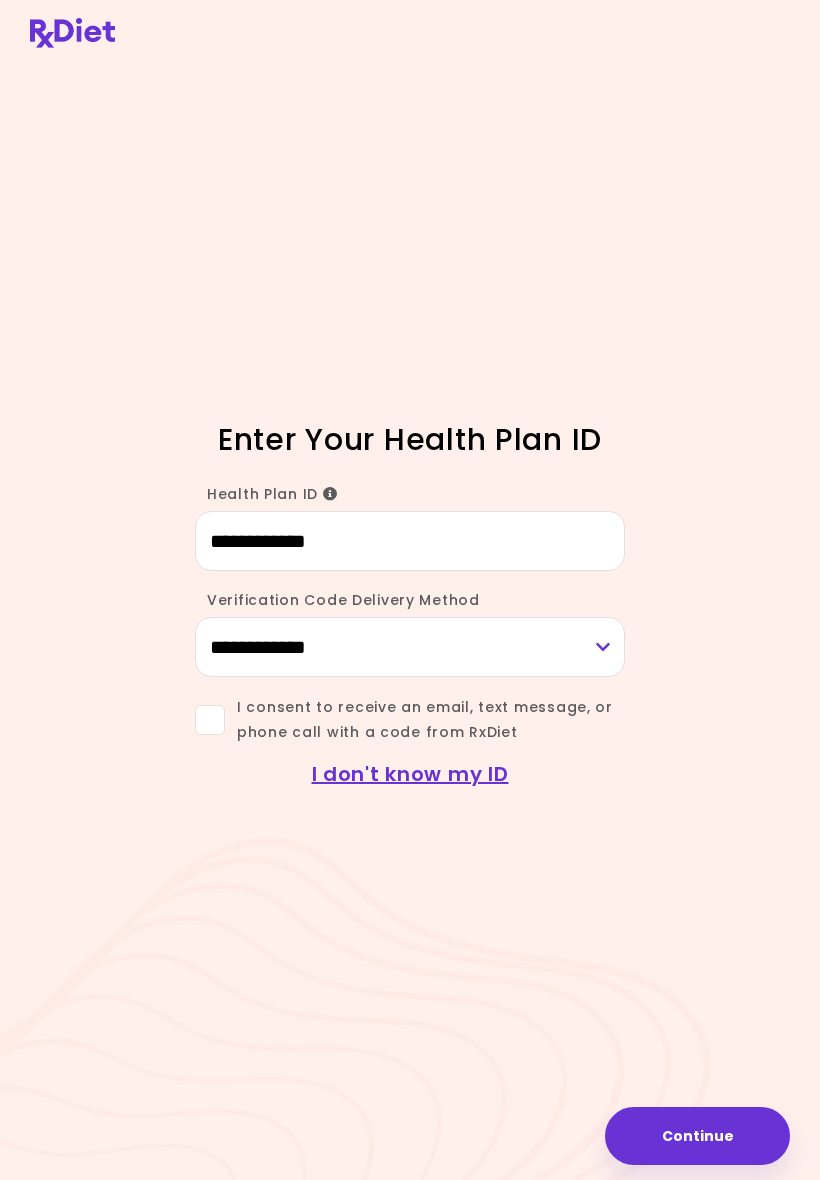 click at bounding box center (210, 720) 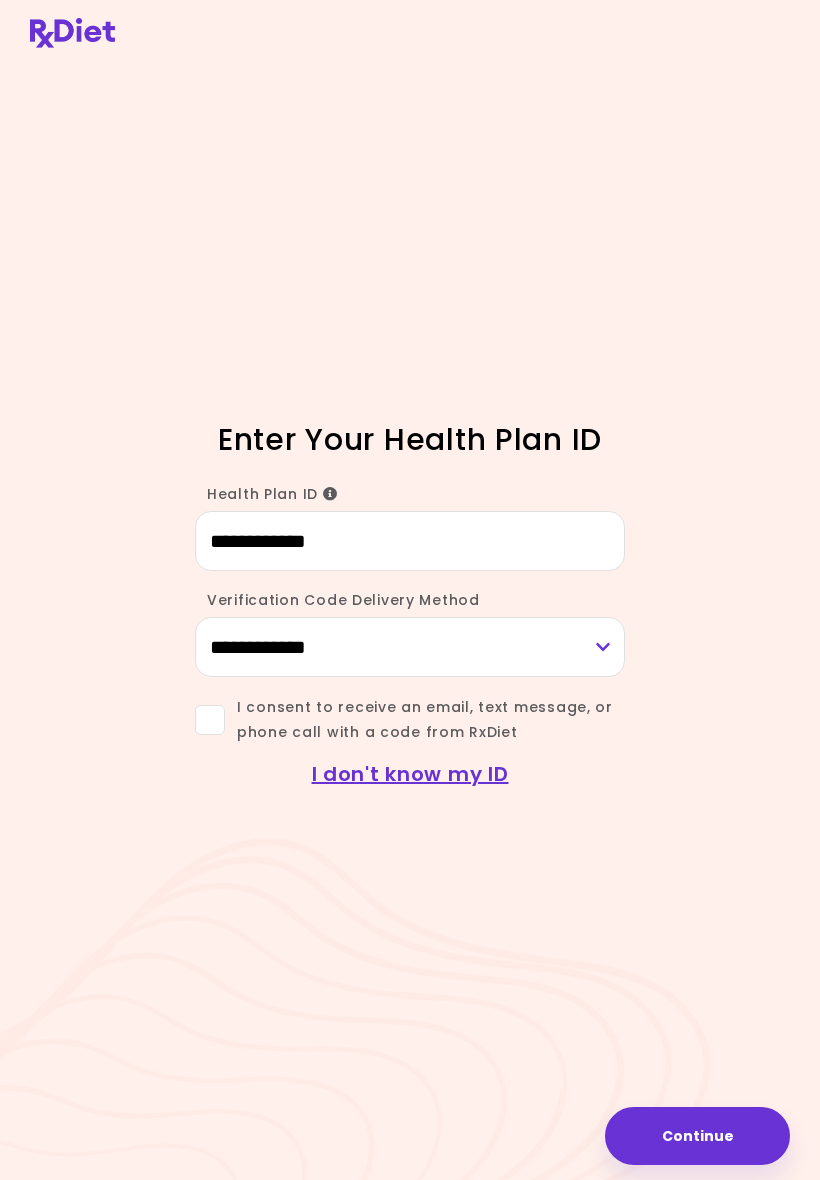 click on "Continue" at bounding box center (697, 1136) 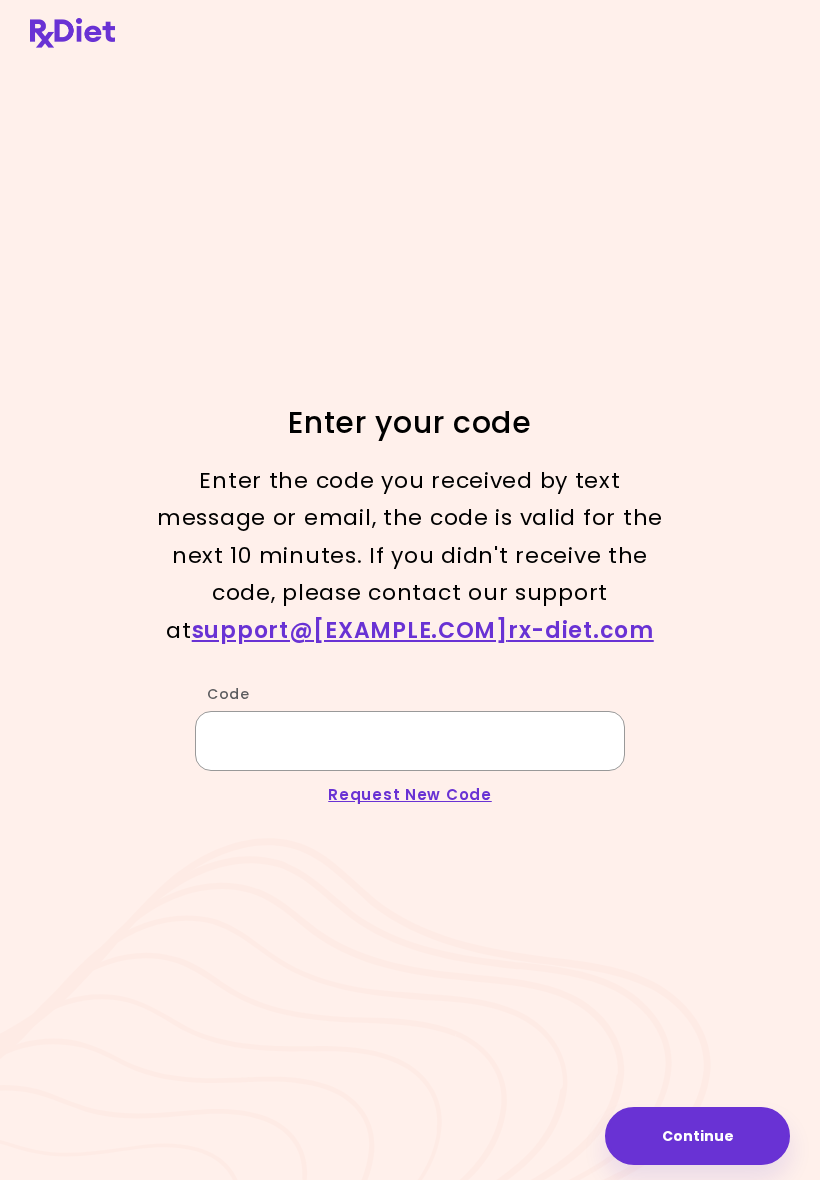 click on "Code" at bounding box center (410, 741) 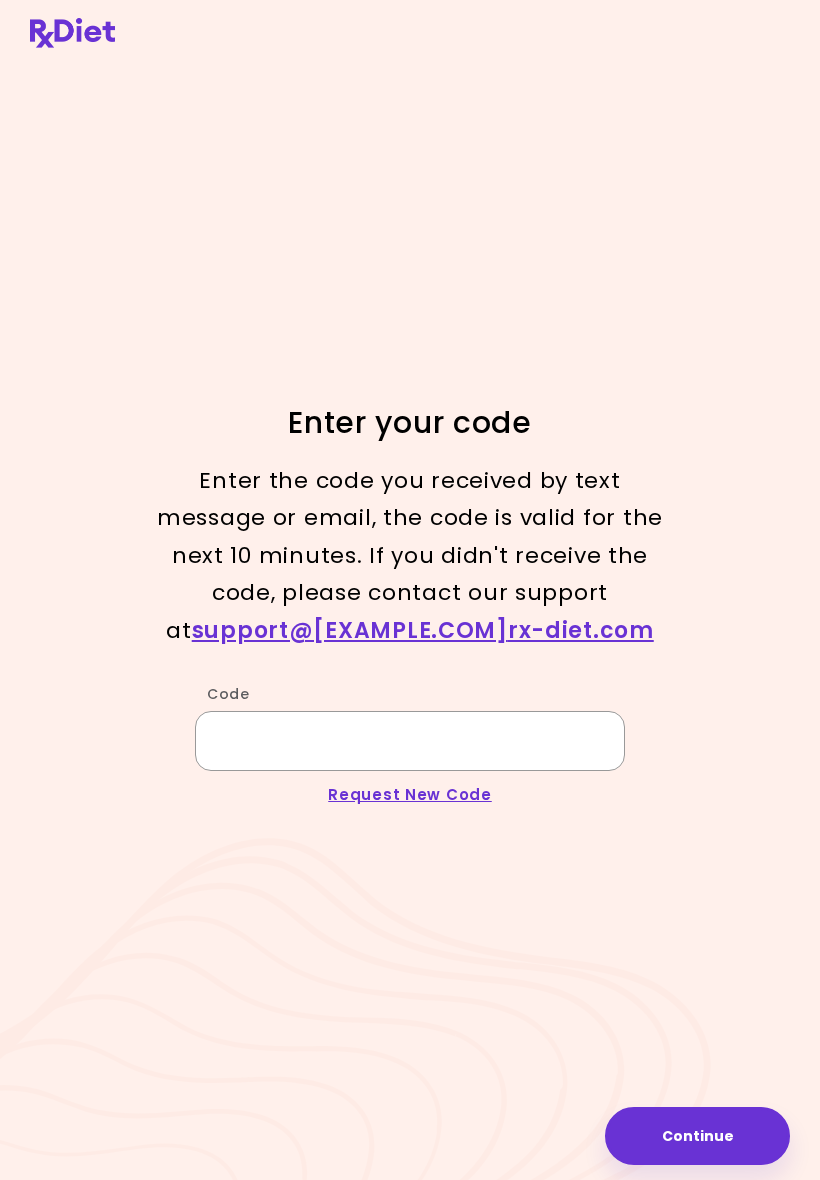 click on "Code" at bounding box center [410, 741] 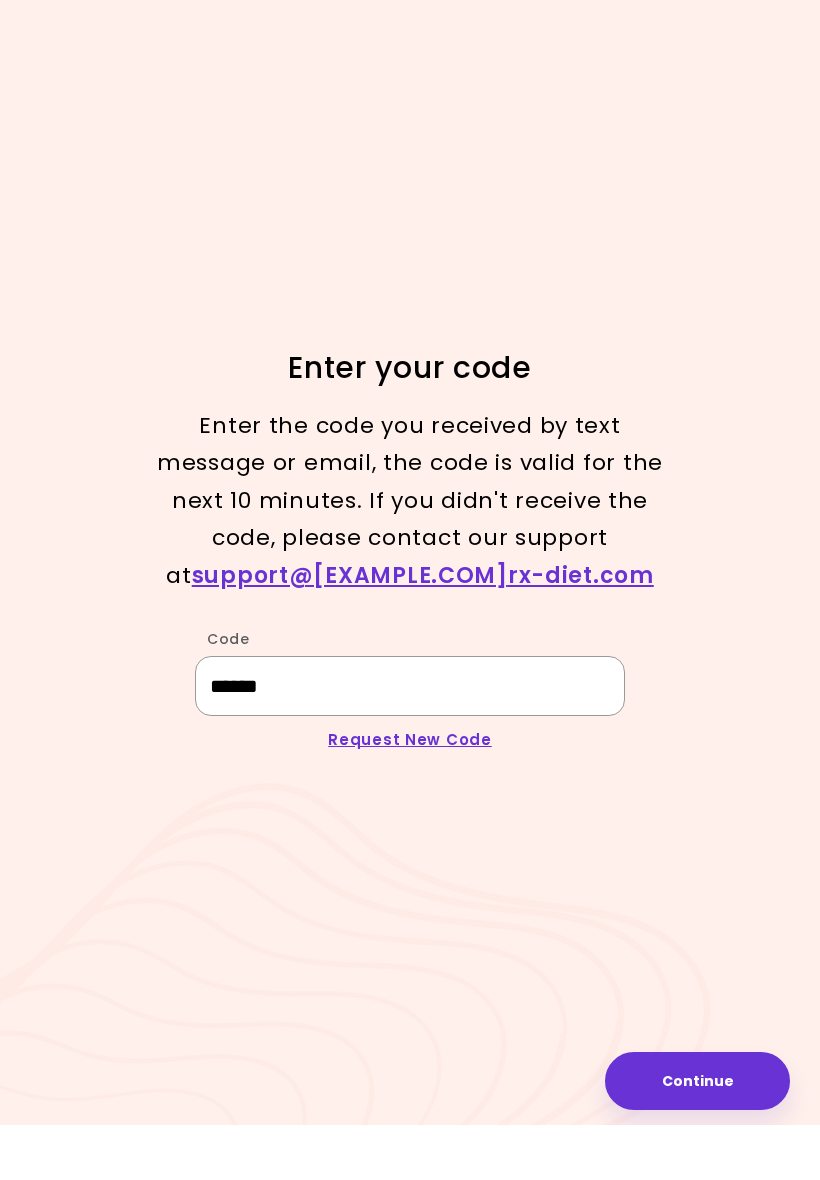 type on "******" 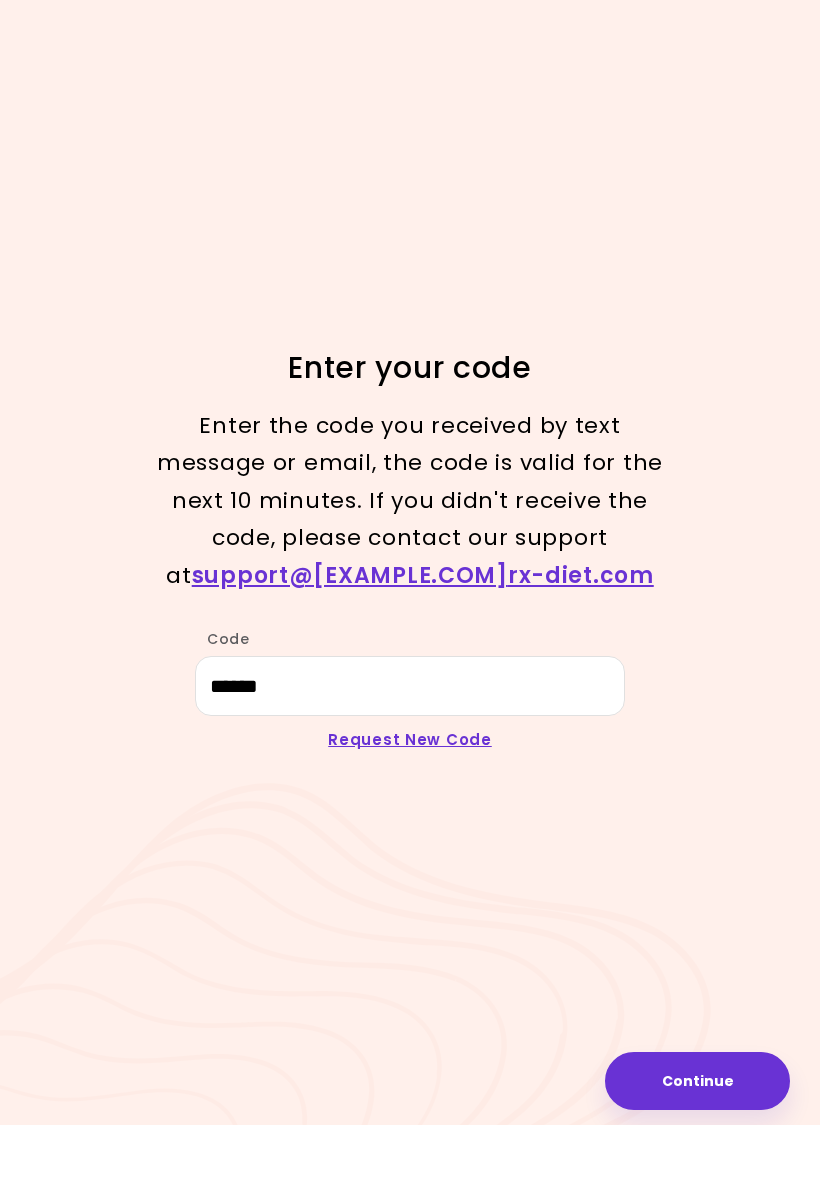 click on "Enter your code Enter the code you received by text message or email, the code is valid for the next 10 minutes. If you didn't receive the code, please contact our support at  support@[EXAMPLE.COM] Code ****** Request New Code Continue" at bounding box center [410, 590] 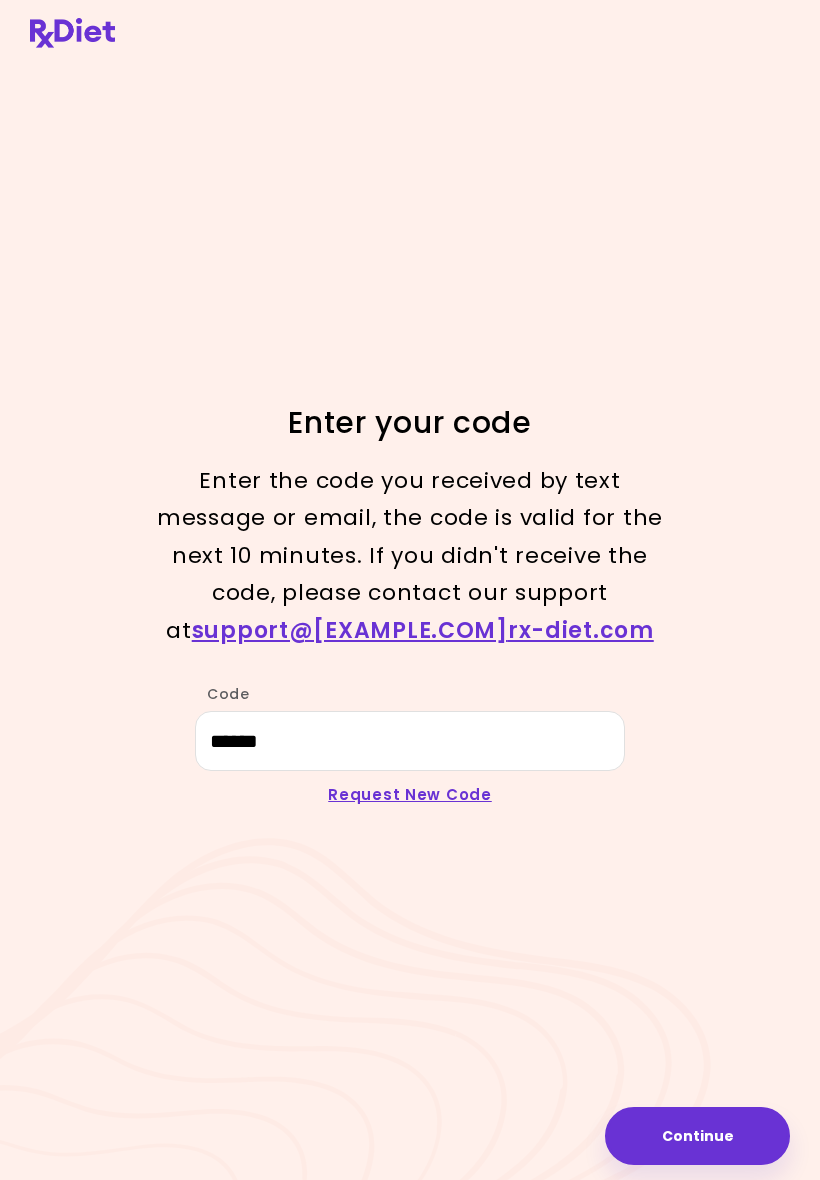 click on "Continue" at bounding box center [697, 1136] 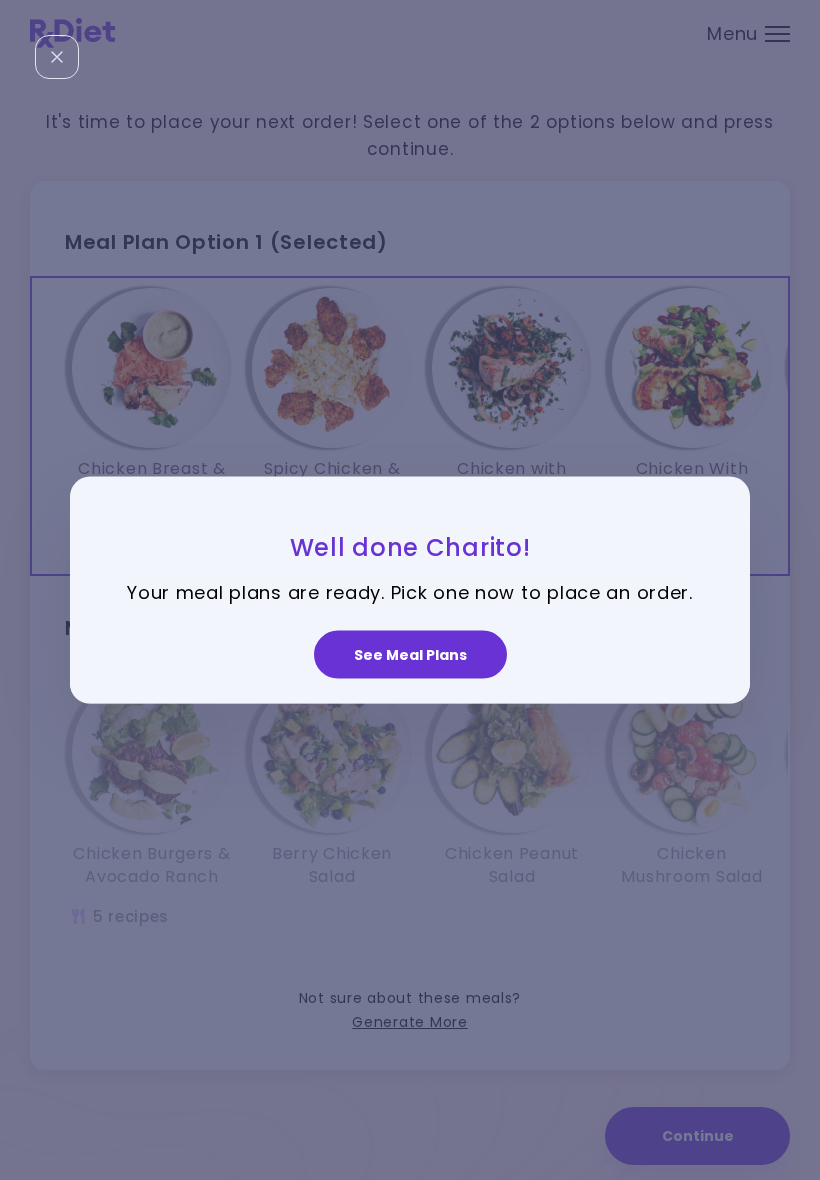 click on "See Meal Plans" at bounding box center (410, 654) 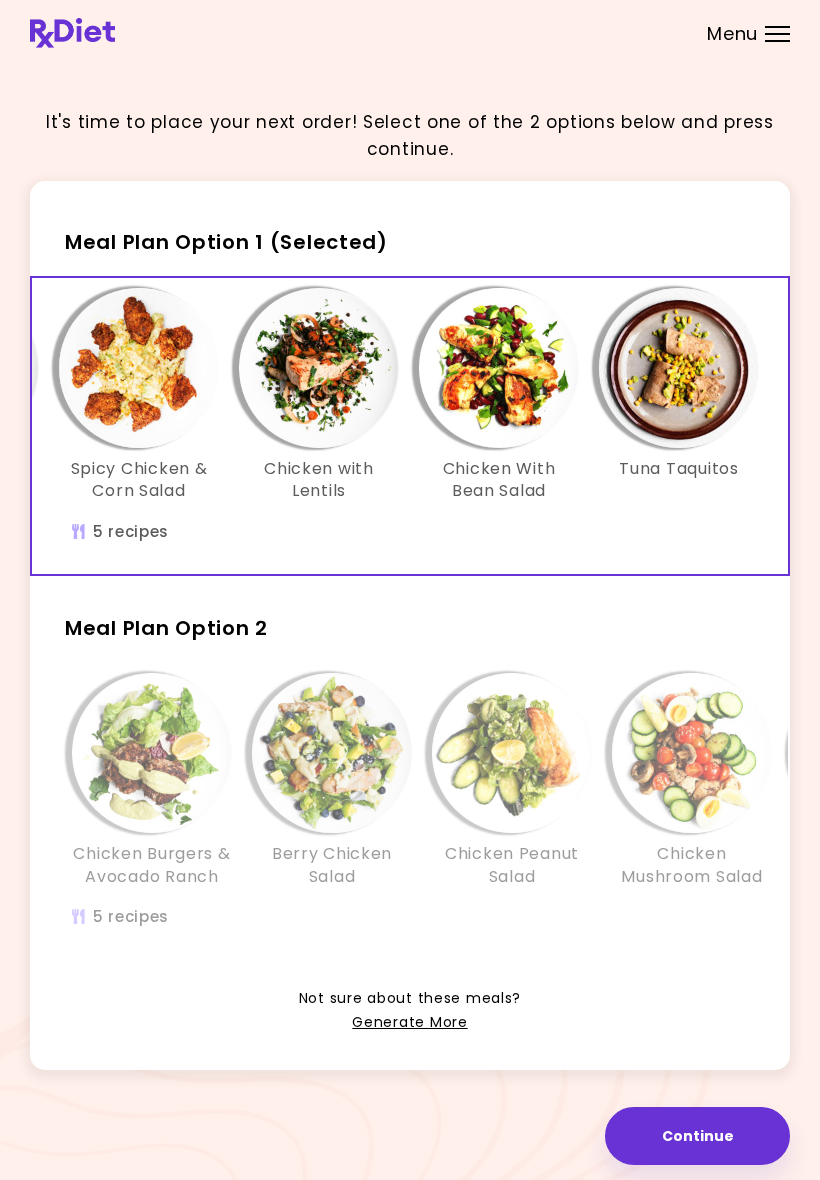 scroll, scrollTop: 0, scrollLeft: 204, axis: horizontal 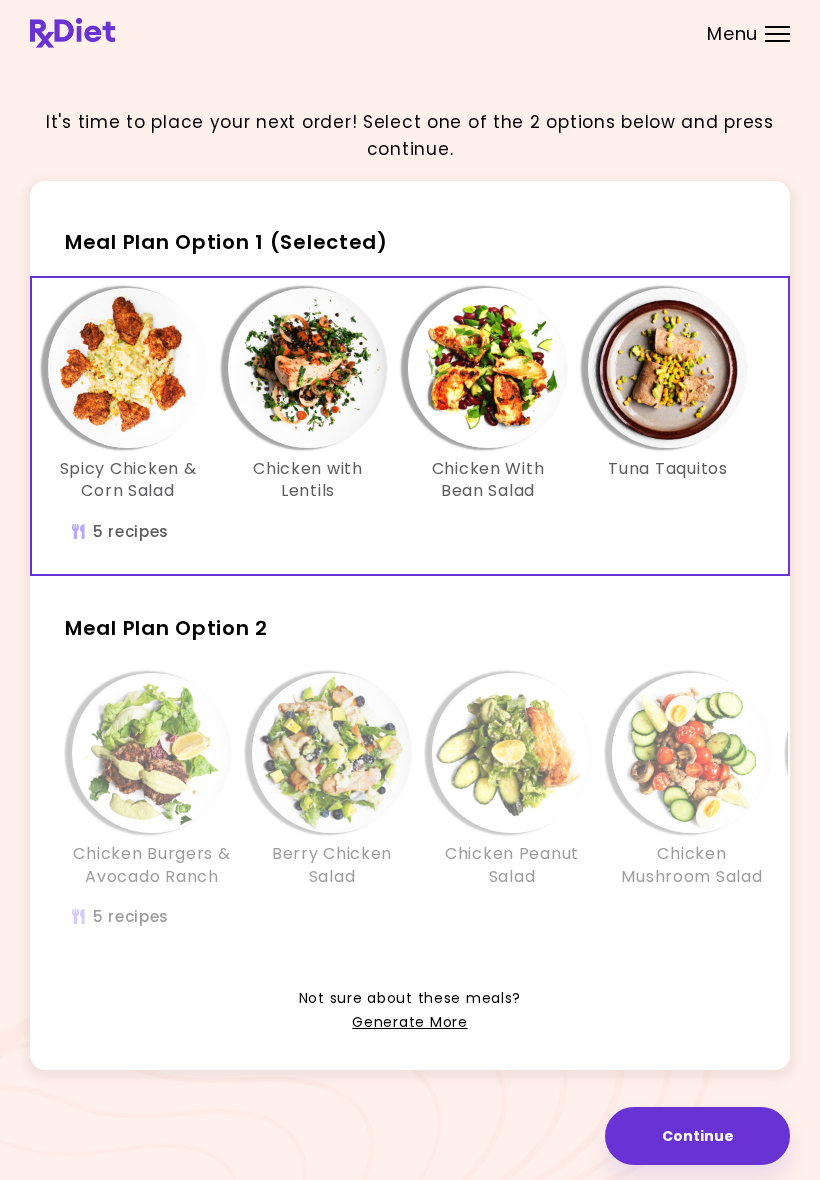 drag, startPoint x: 503, startPoint y: 567, endPoint x: 763, endPoint y: 546, distance: 260.8467 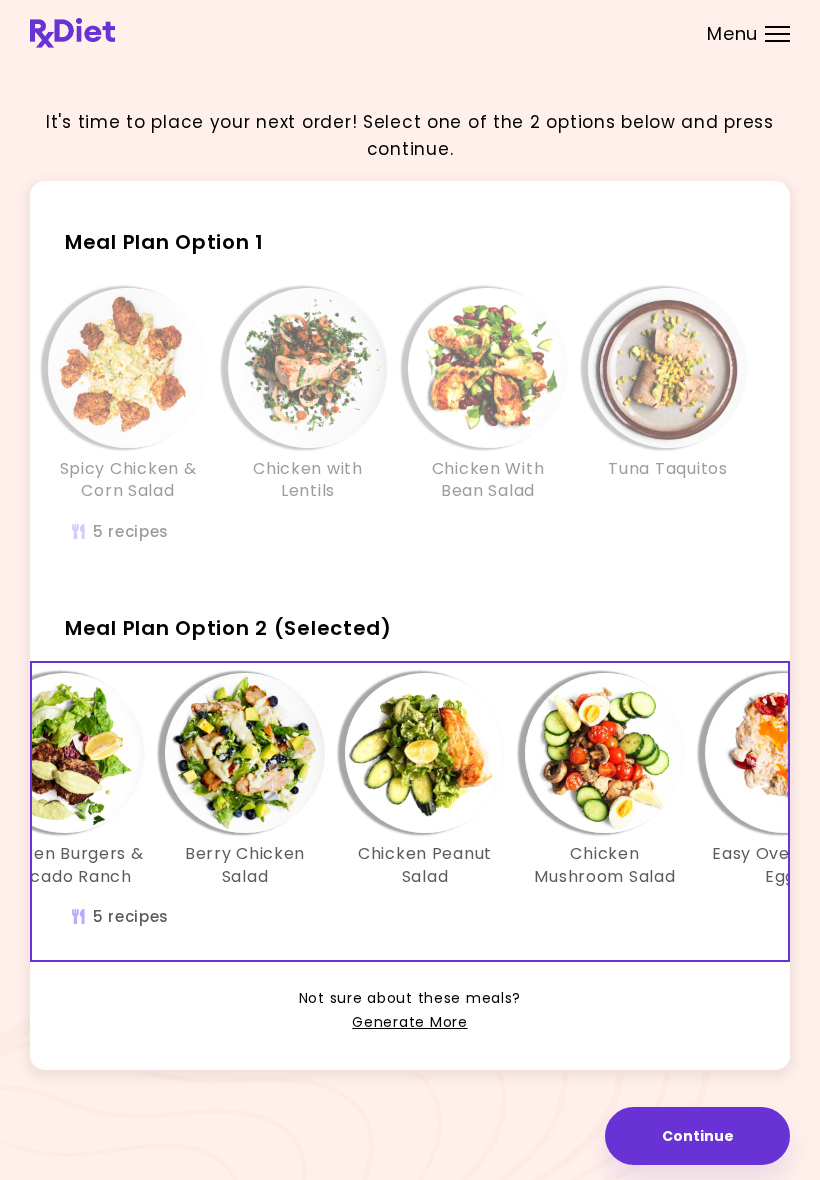 scroll, scrollTop: 0, scrollLeft: 0, axis: both 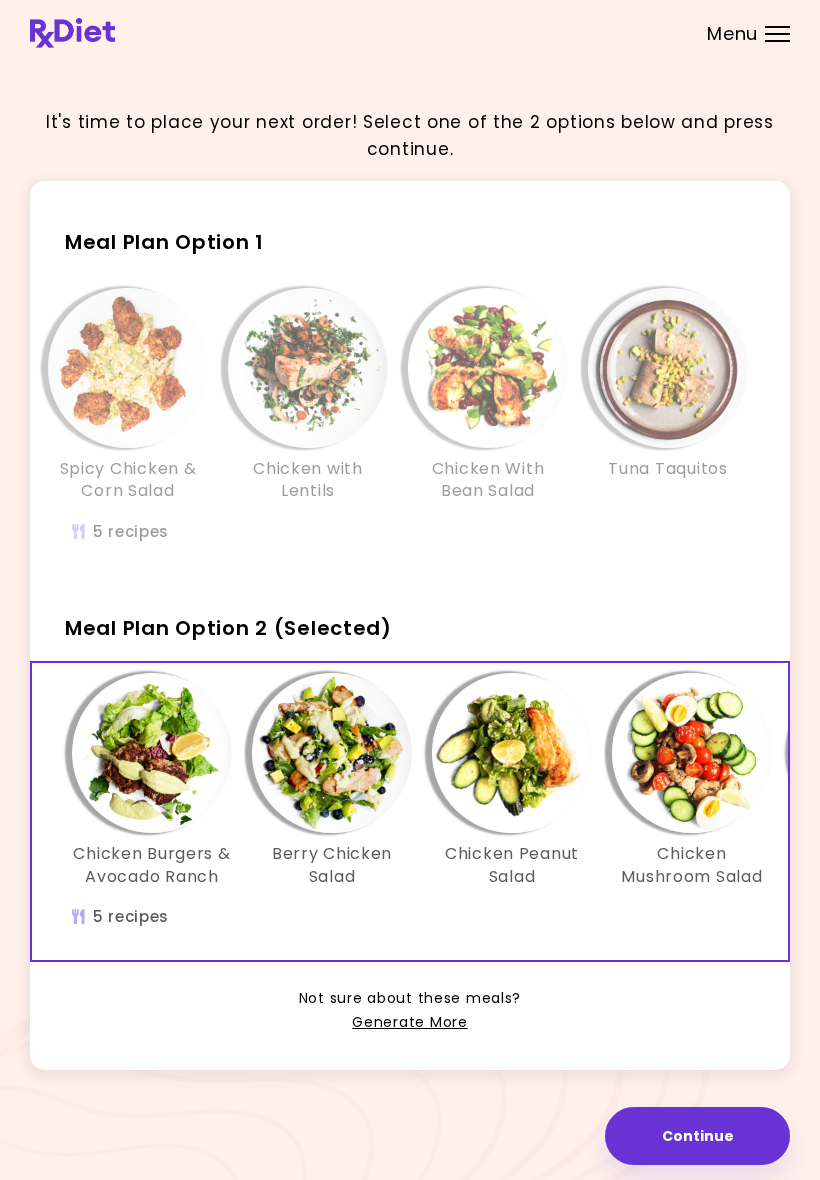 drag, startPoint x: 297, startPoint y: 954, endPoint x: 202, endPoint y: 941, distance: 95.885345 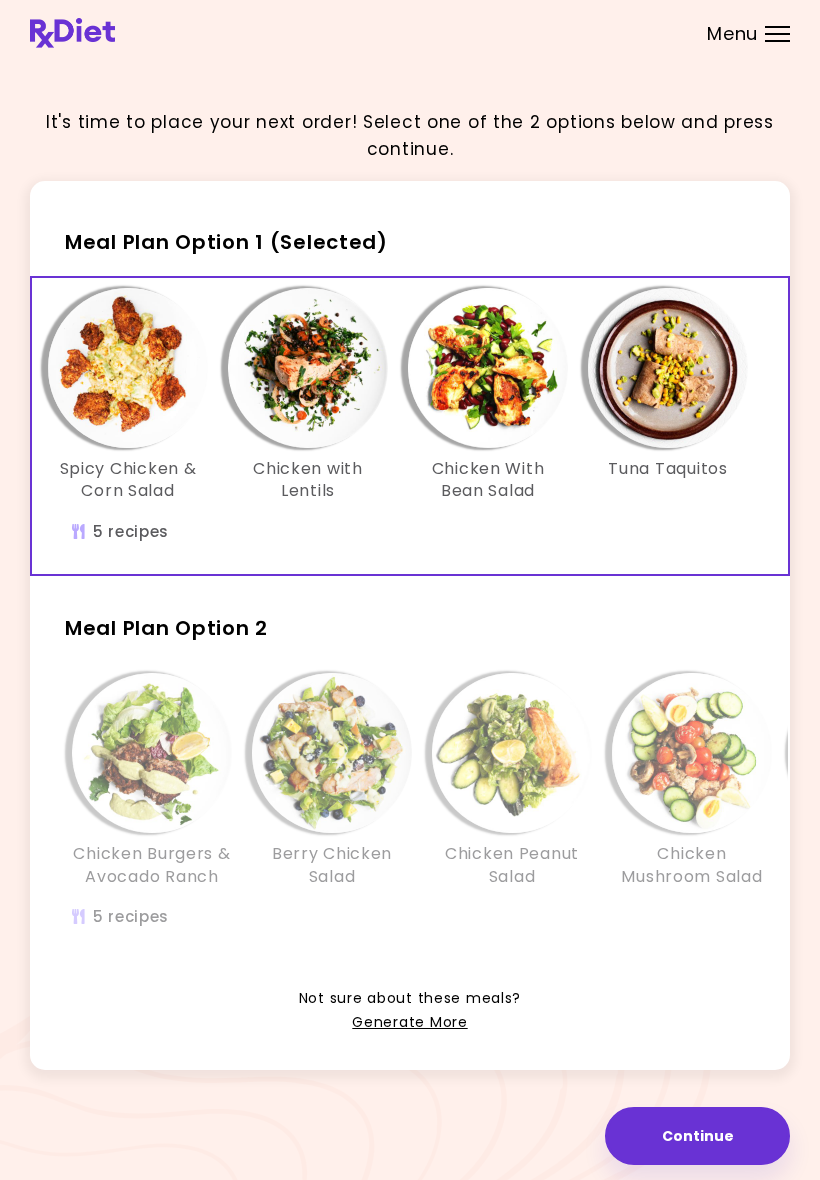 click on "Chicken Burgers & Avocado Ranch" at bounding box center [152, 865] 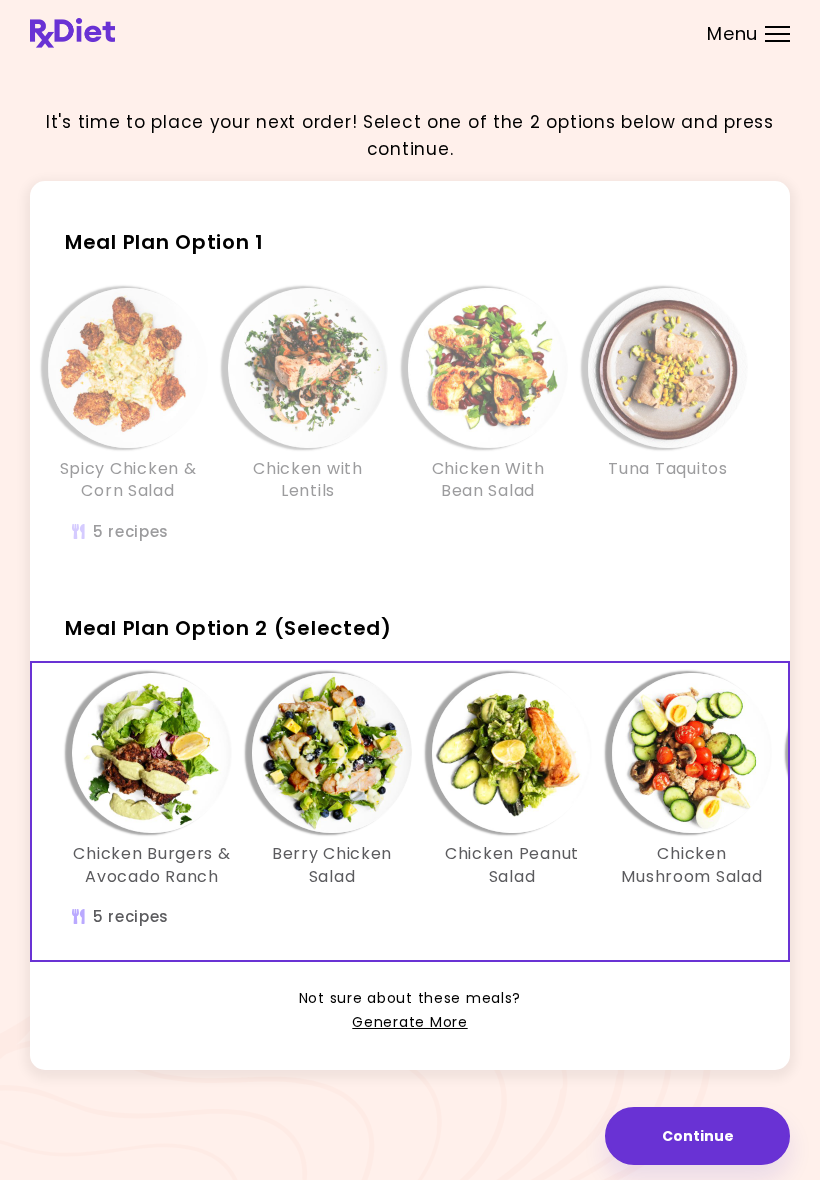 click on "Generate More" at bounding box center (409, 1023) 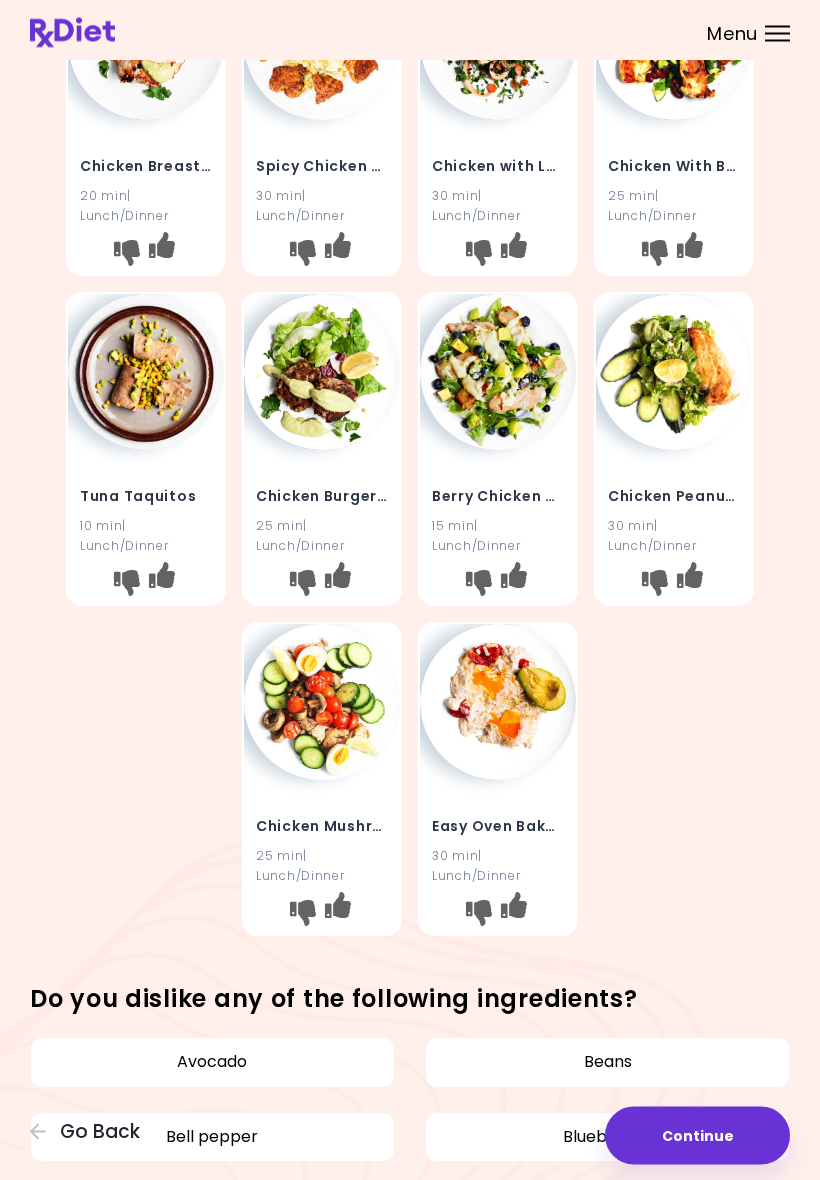 scroll, scrollTop: 0, scrollLeft: 0, axis: both 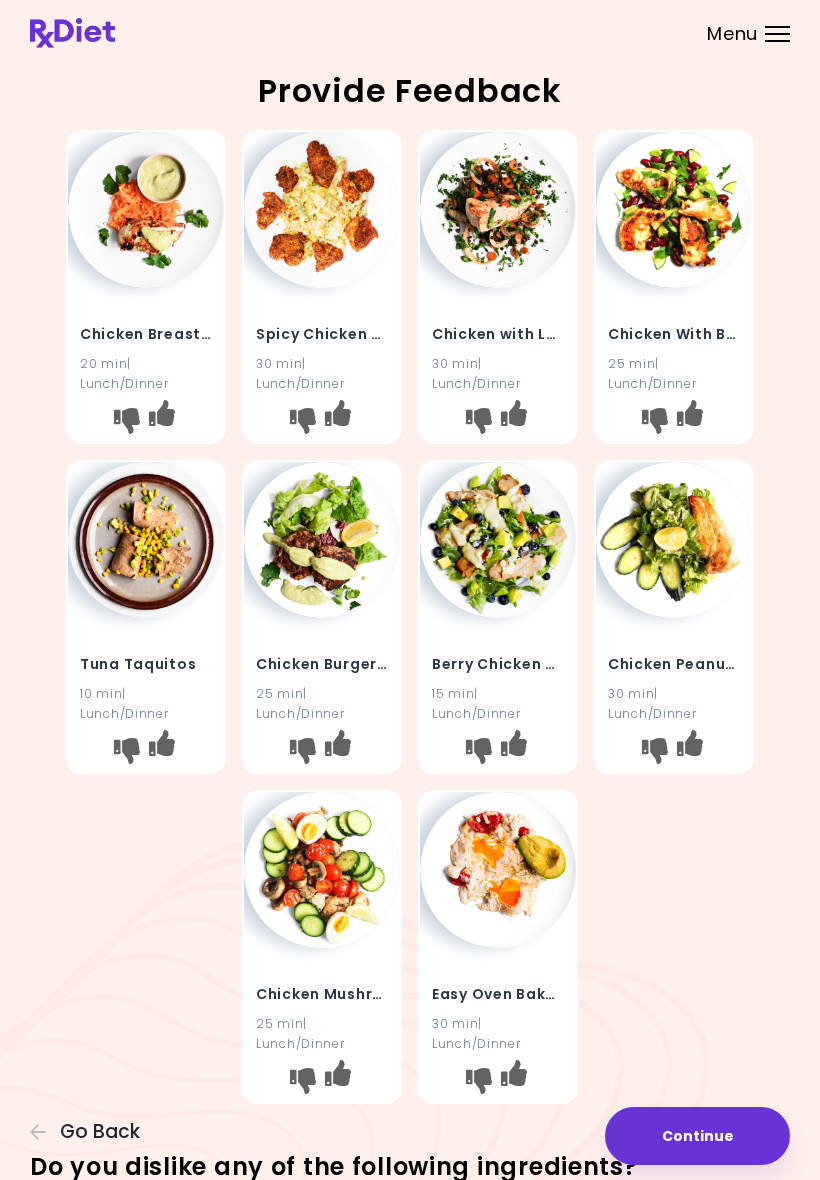 click on "Go Back" at bounding box center [100, 1132] 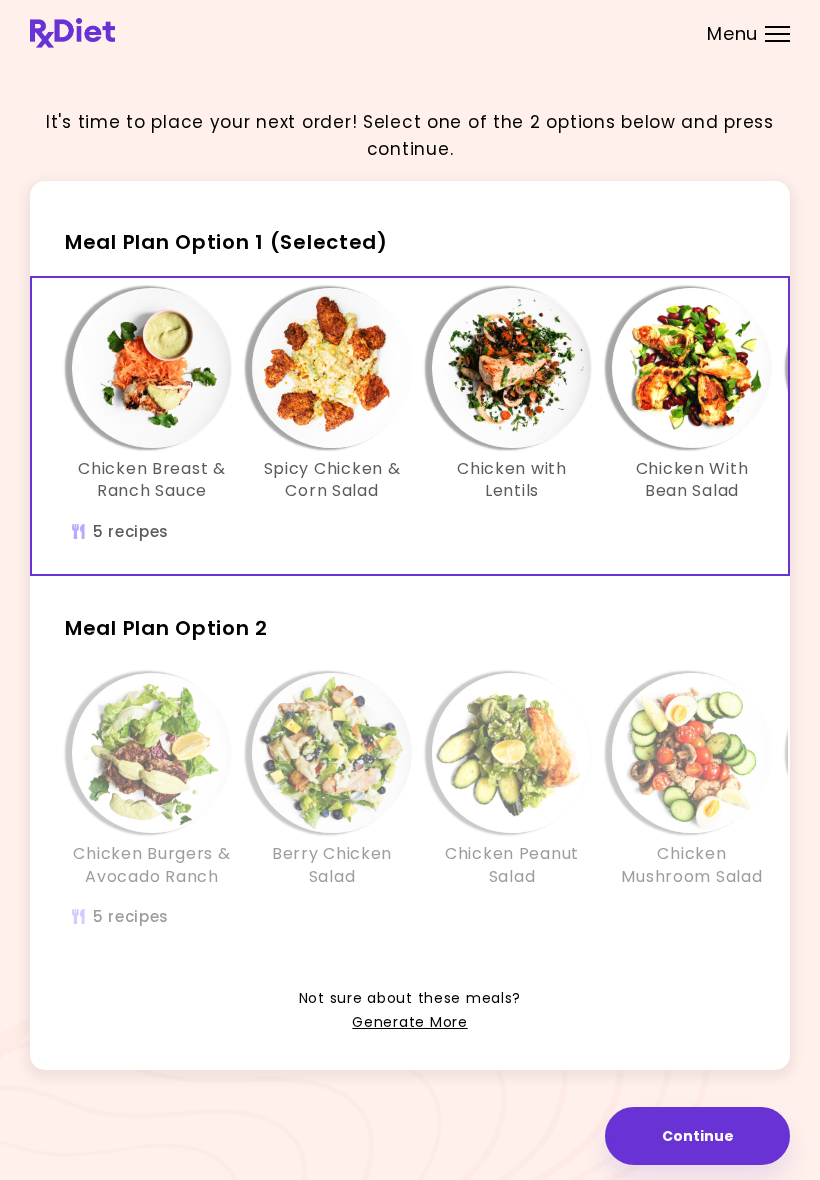 click on "Berry Chicken Salad" at bounding box center (332, 865) 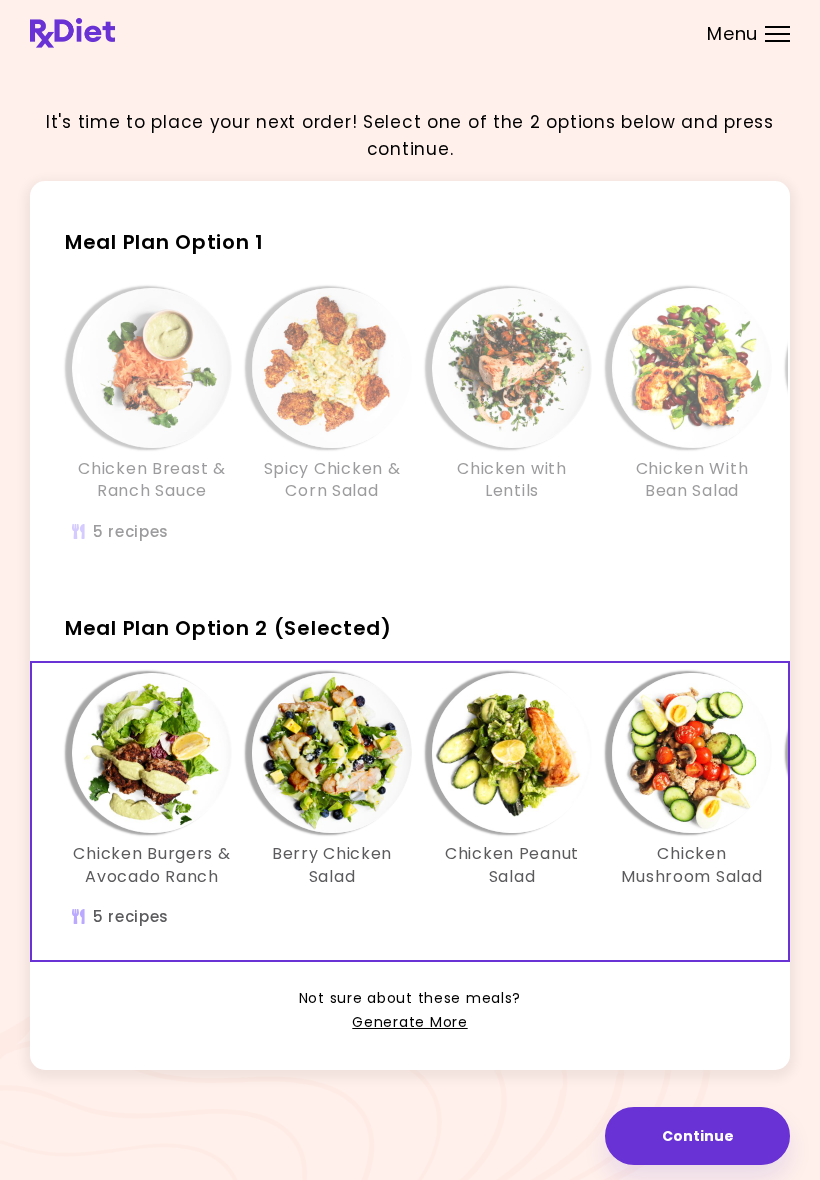 click on "Continue" at bounding box center (697, 1136) 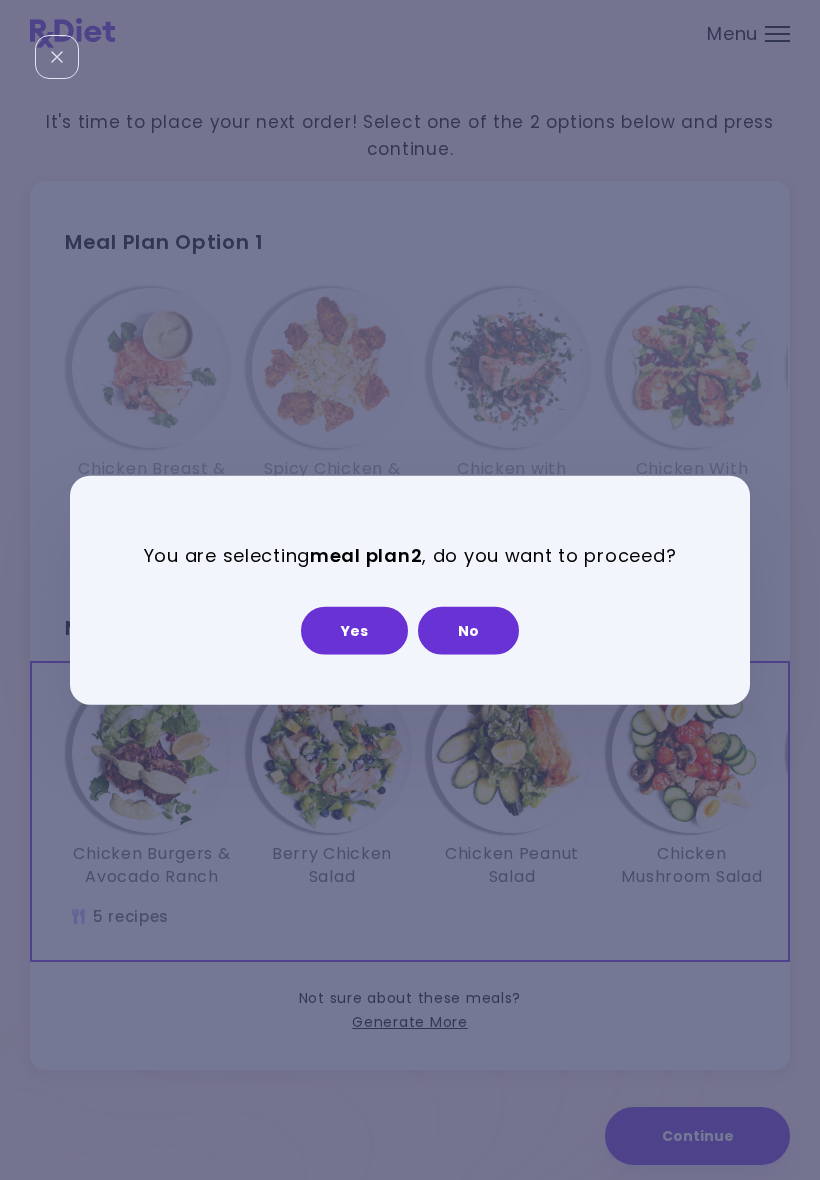 click on "Yes" at bounding box center [354, 630] 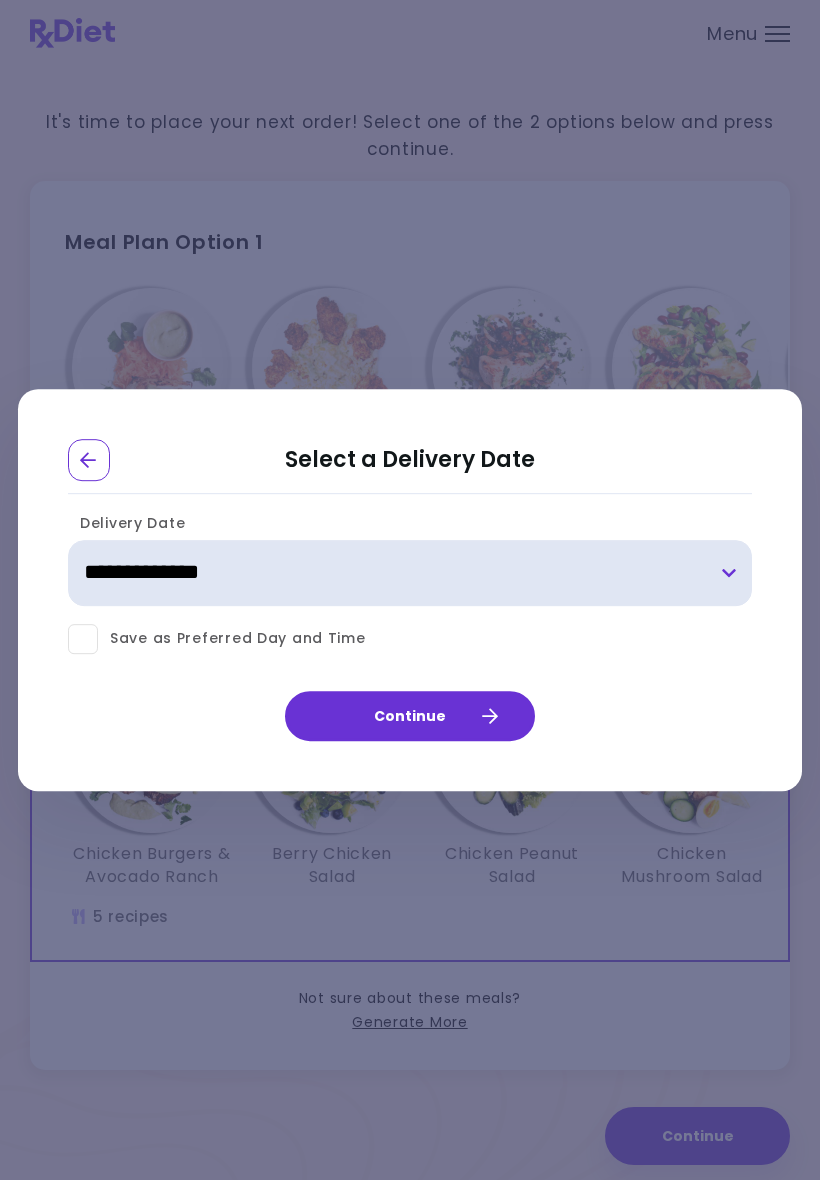 drag, startPoint x: 733, startPoint y: 565, endPoint x: 724, endPoint y: 571, distance: 10.816654 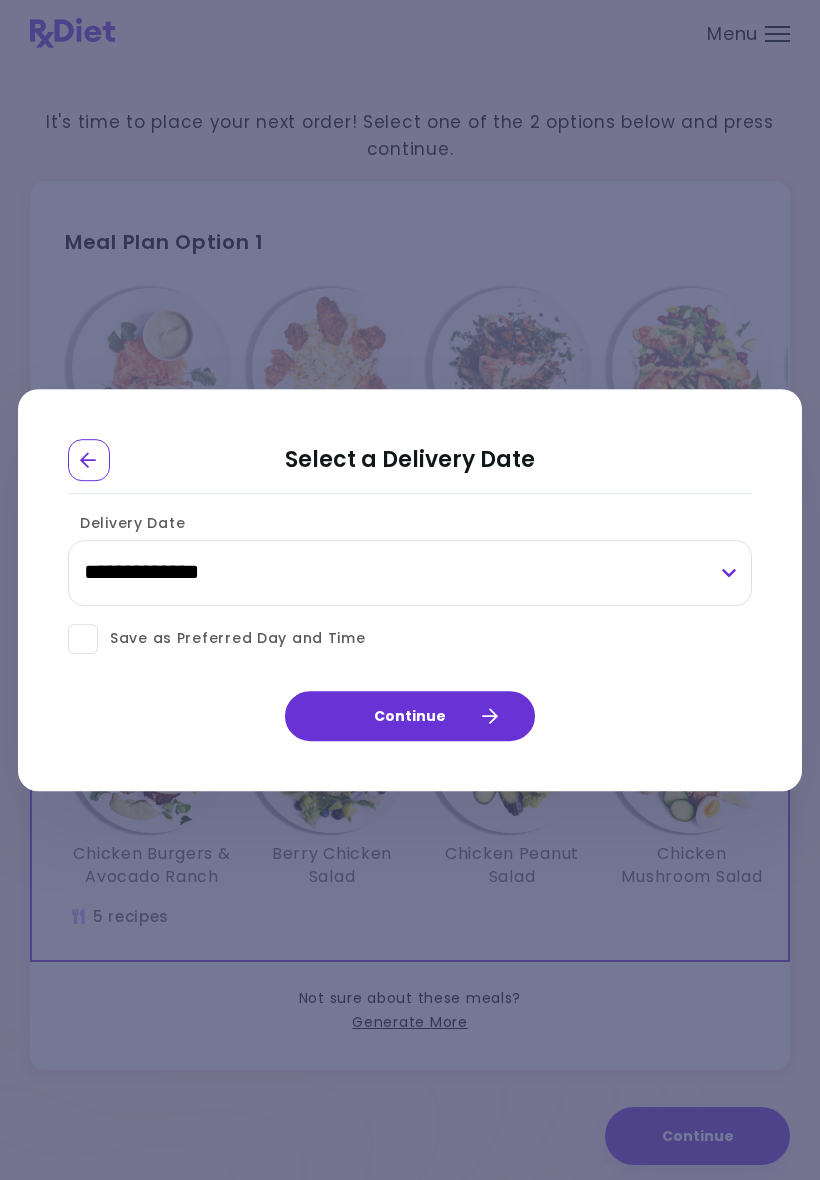 click at bounding box center [83, 639] 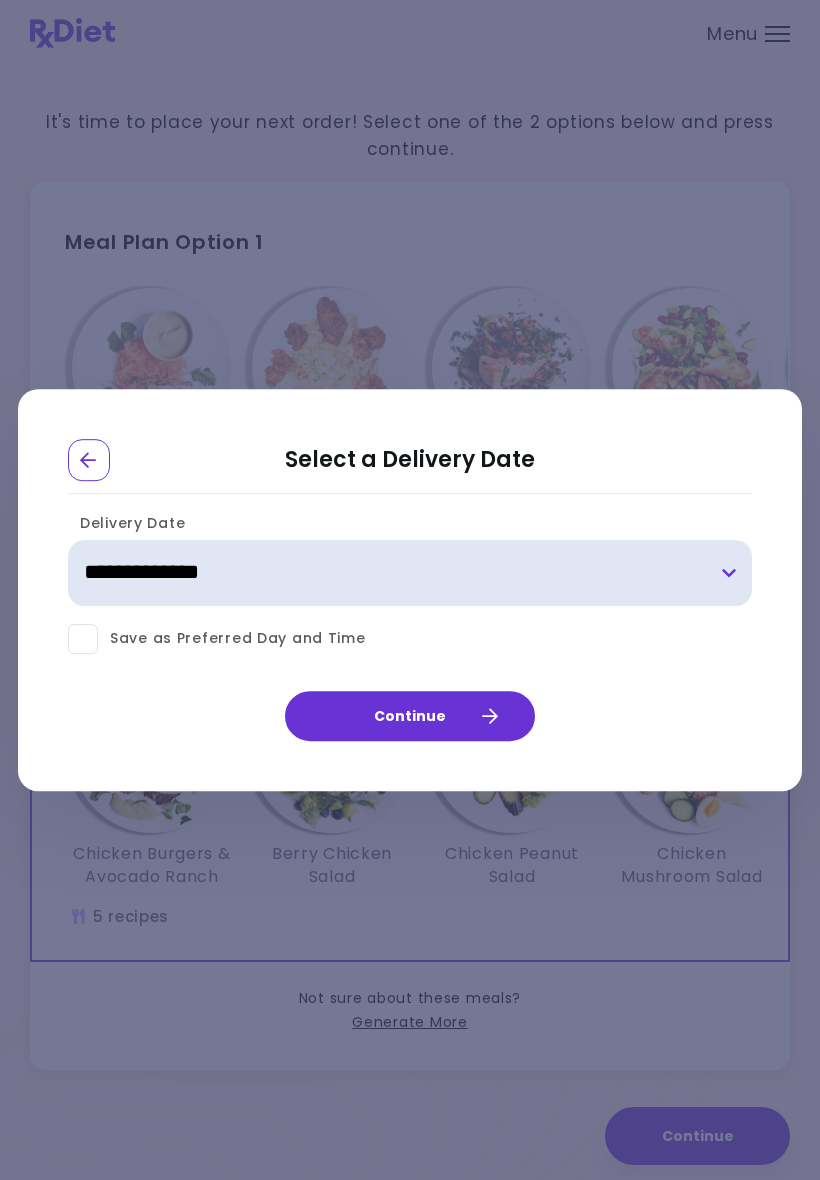 select on "**********" 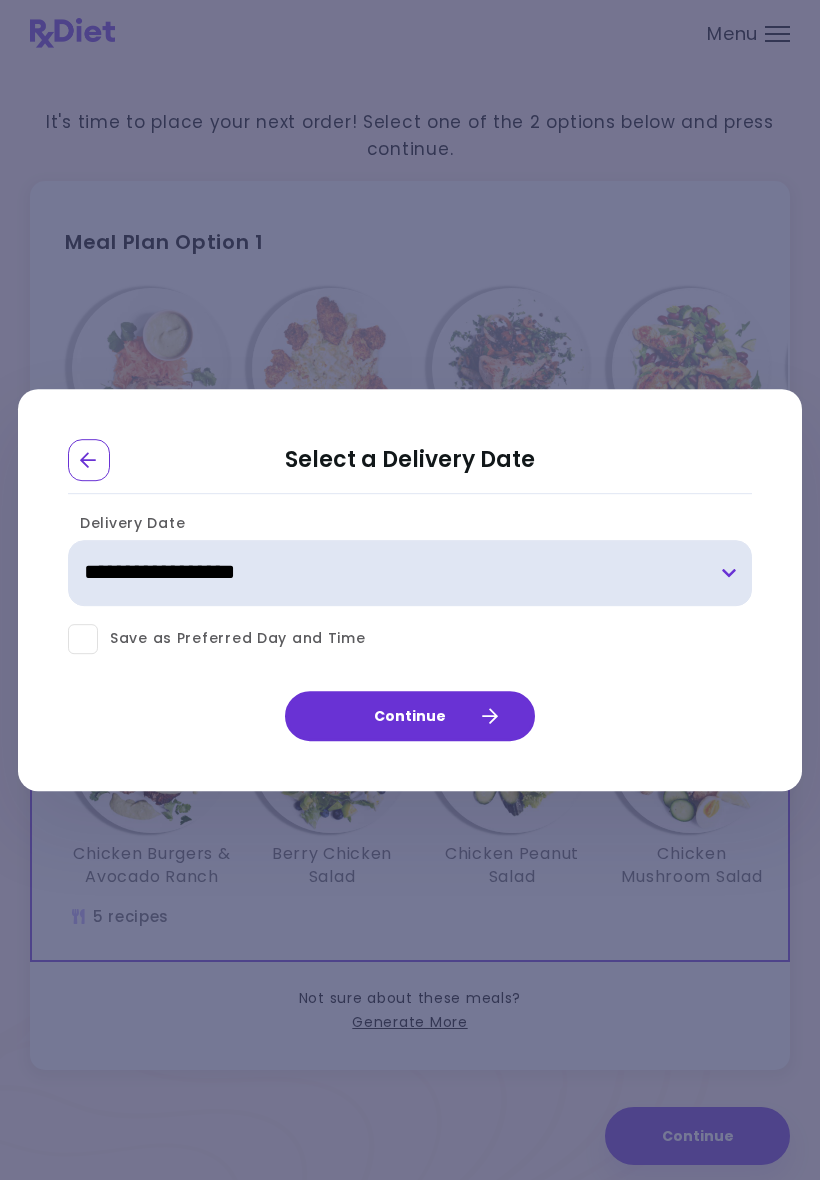 click on "**********" at bounding box center [410, 587] 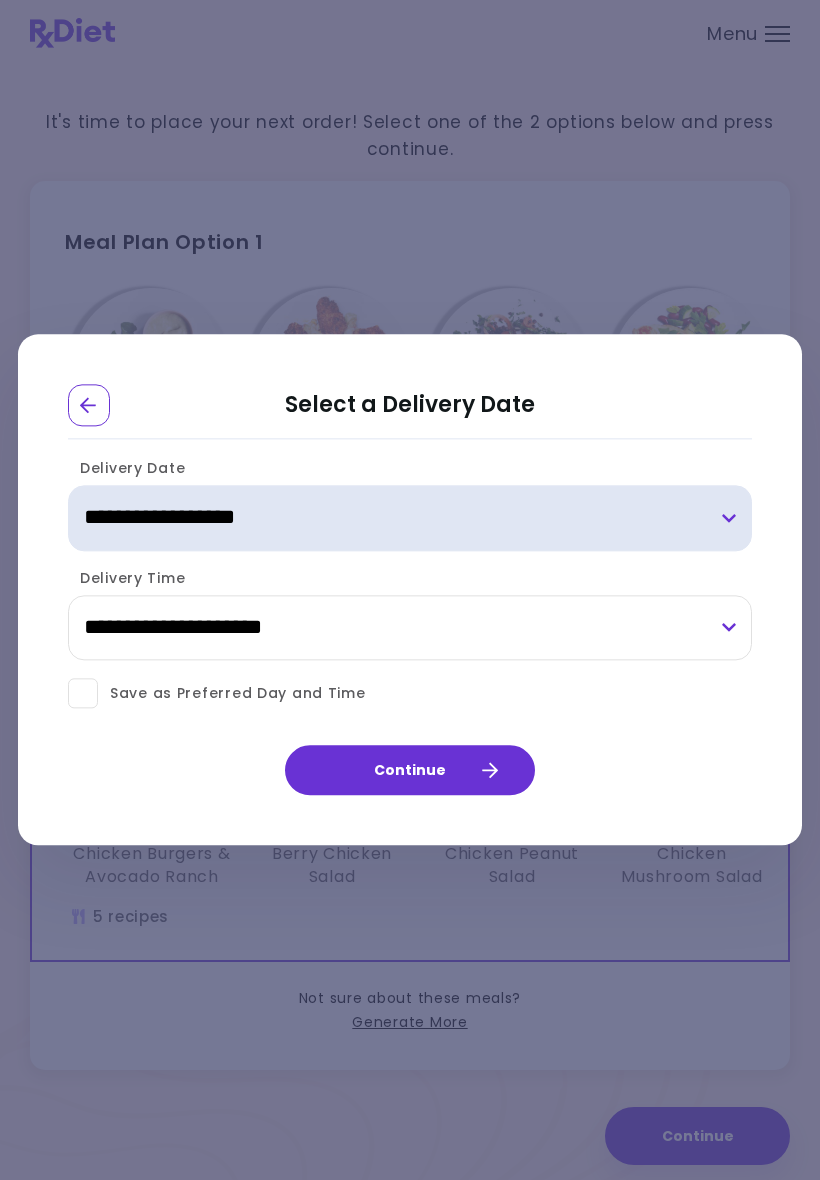 click on "**********" at bounding box center [410, 518] 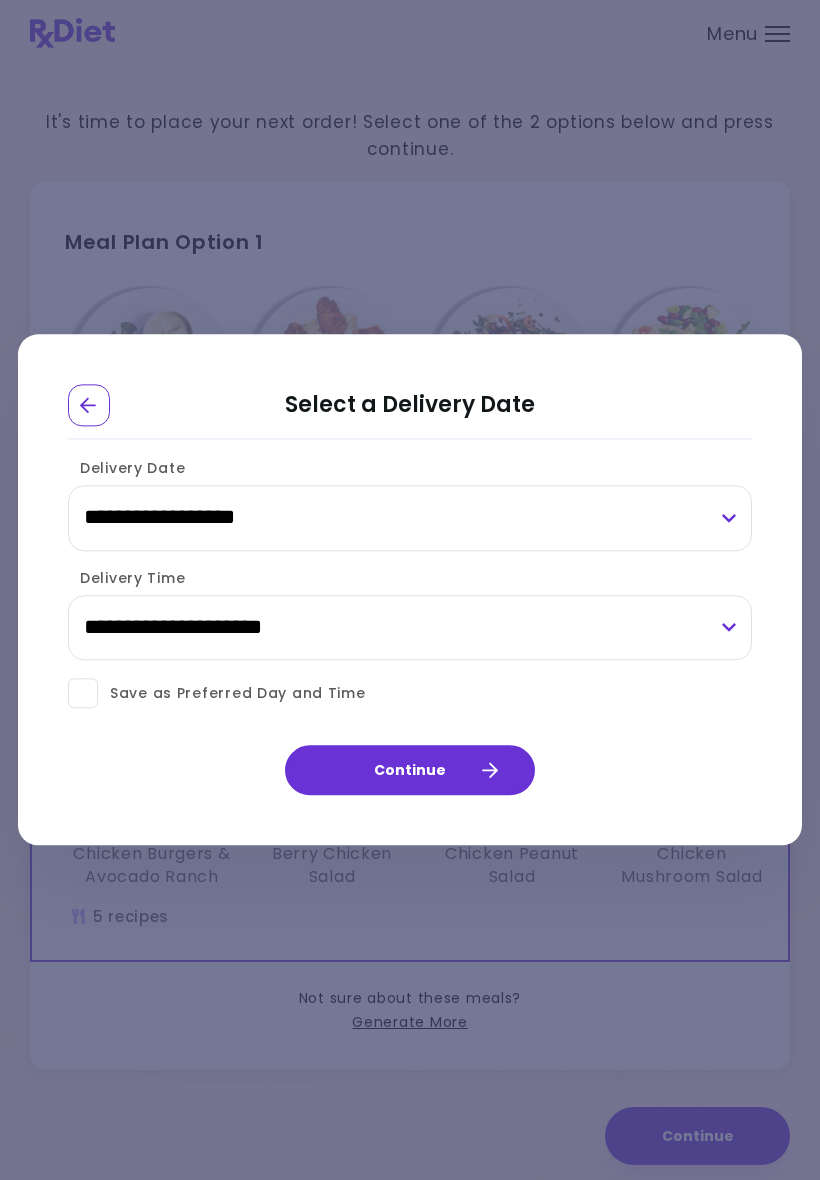 click at bounding box center [83, 694] 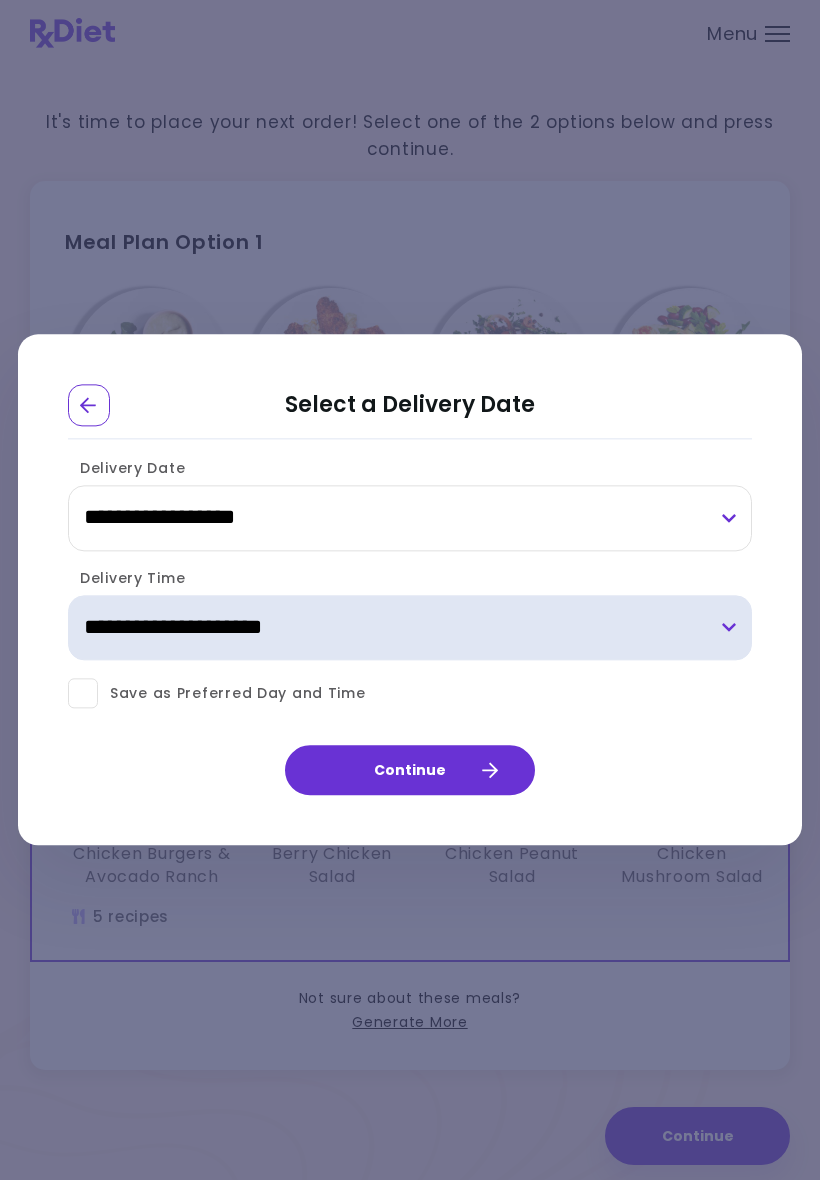 select on "*" 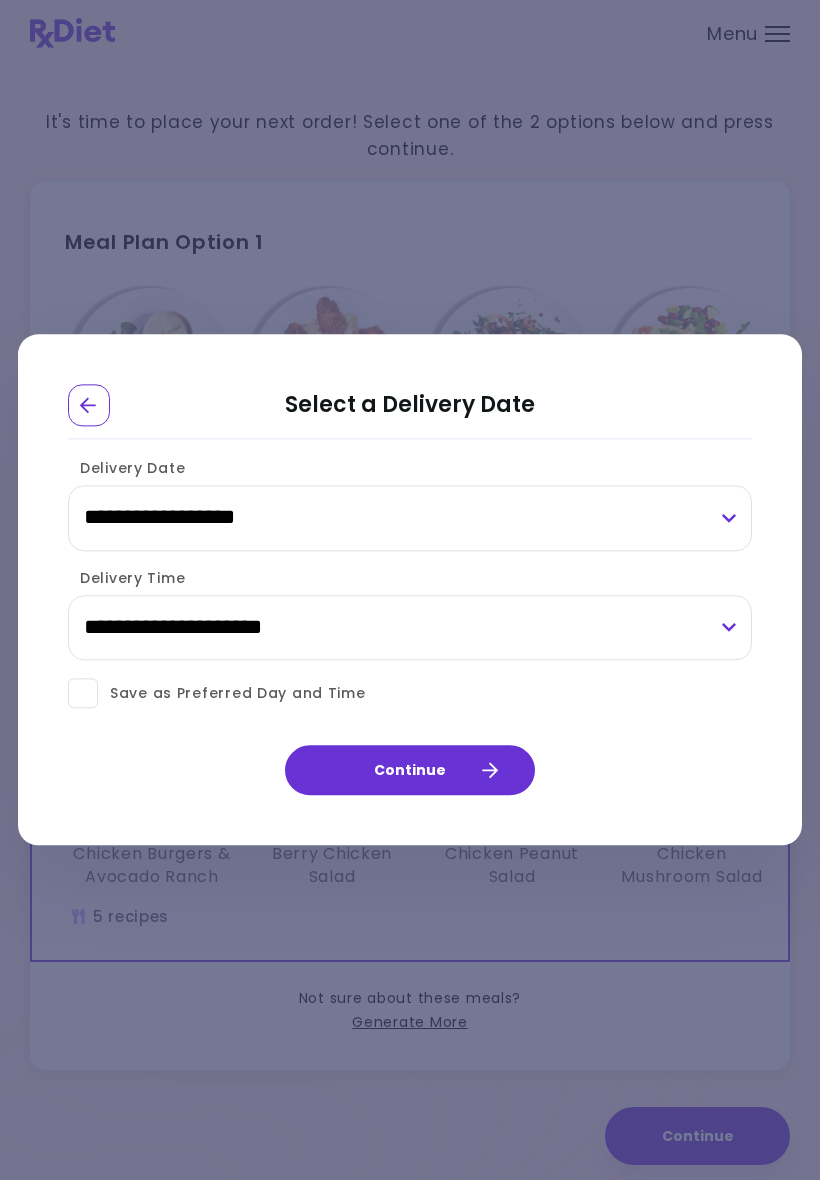 click on "Continue" at bounding box center (410, 771) 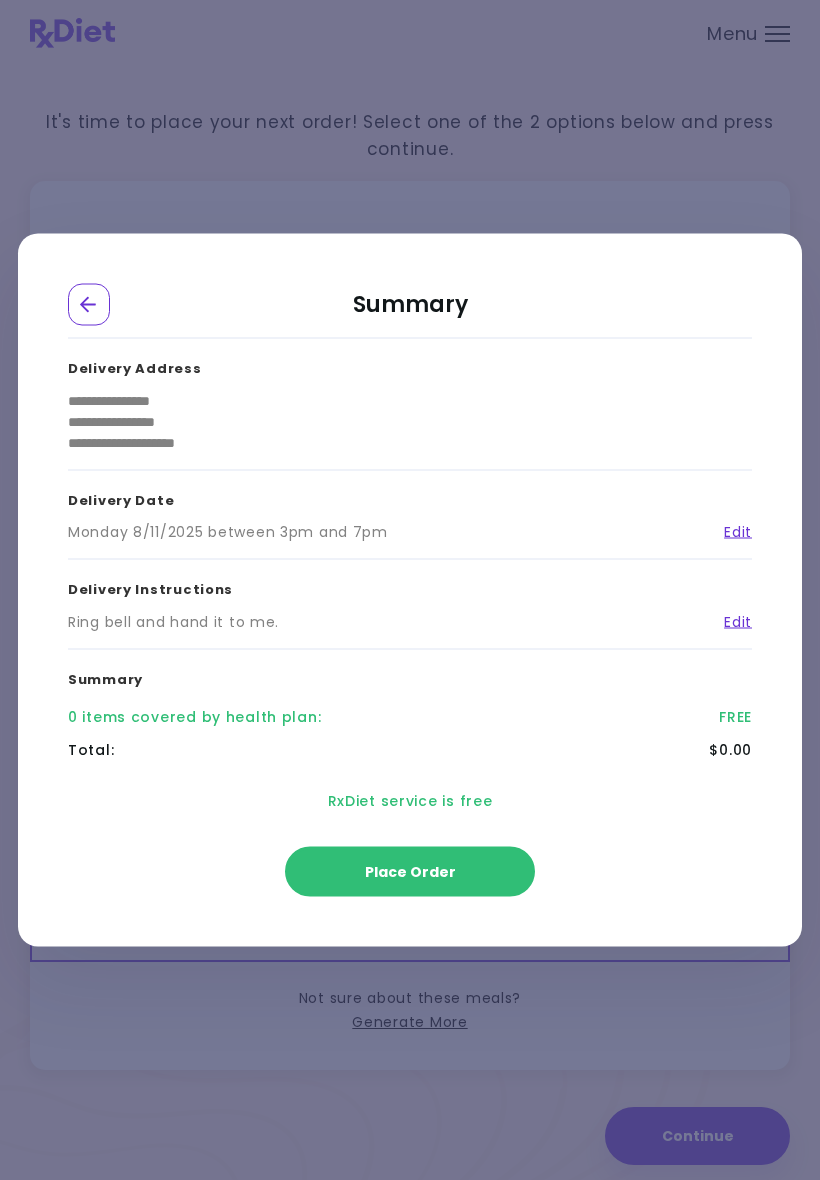 click on "Place Order" at bounding box center (410, 872) 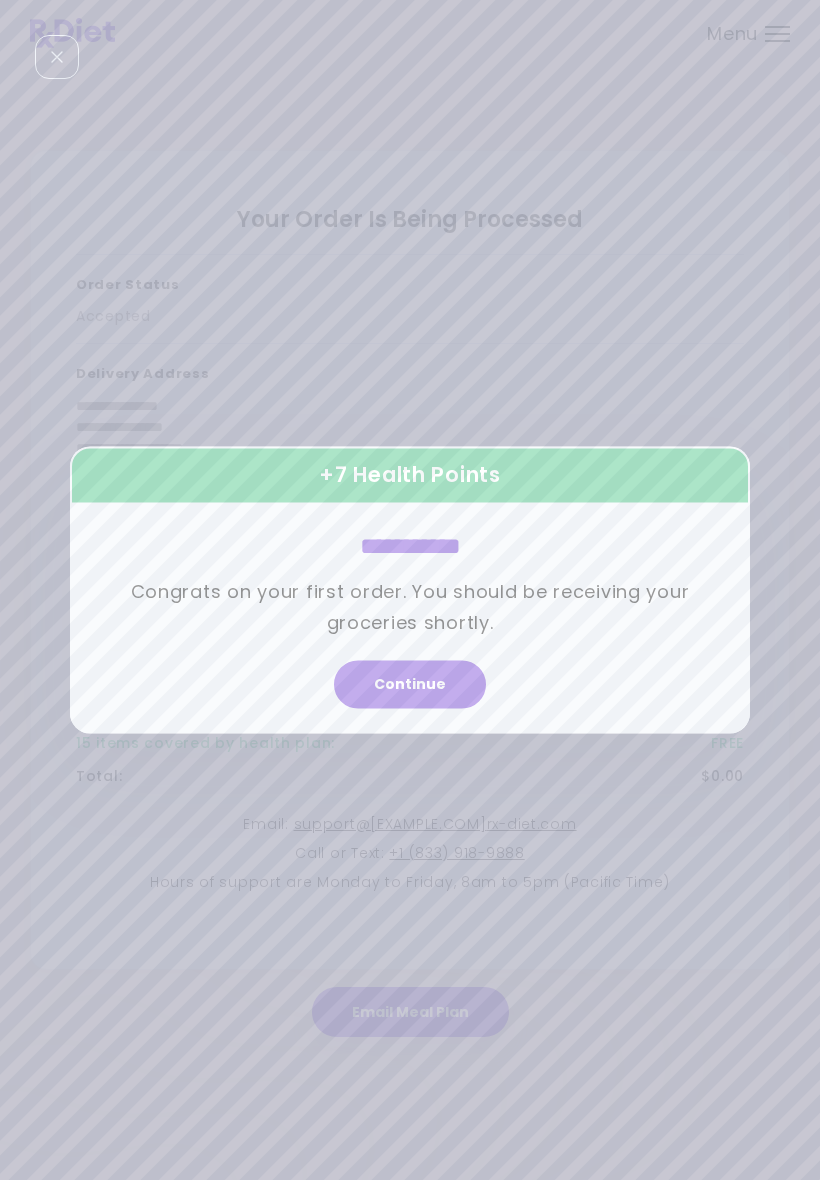 click on "Continue" at bounding box center (410, 685) 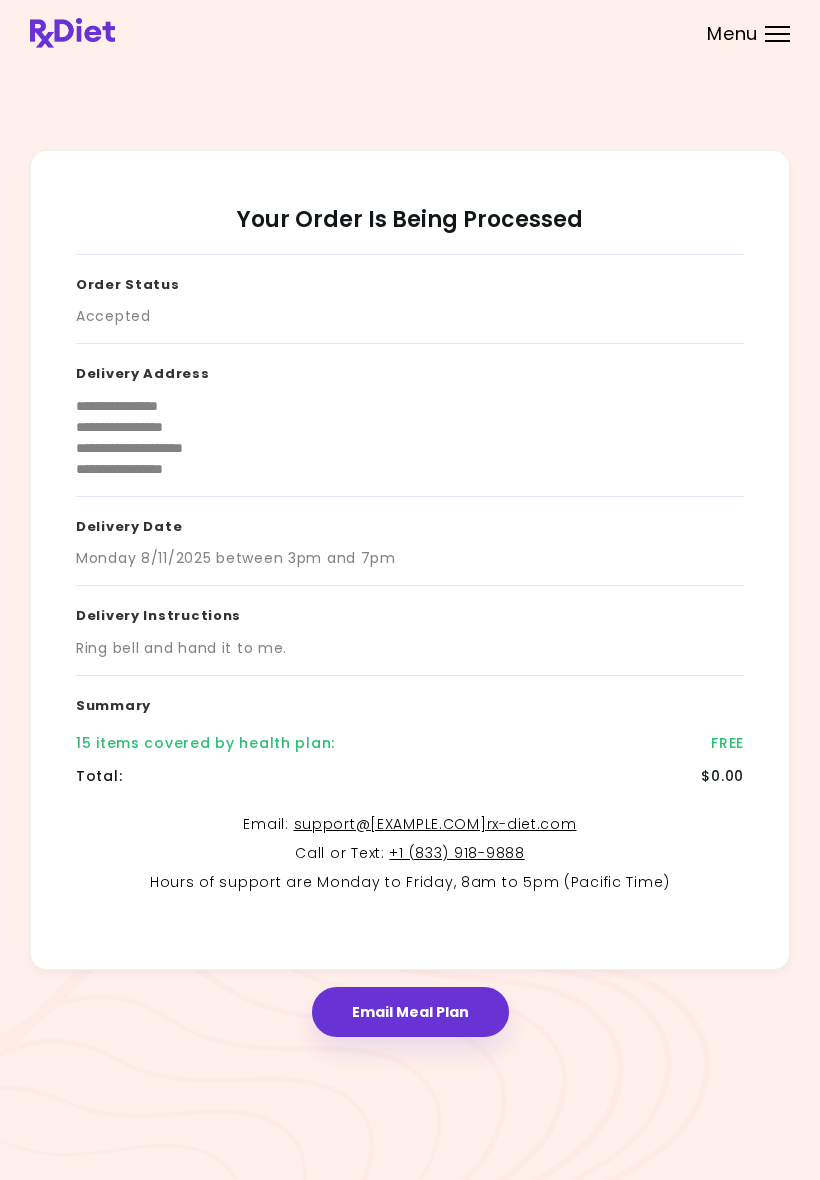 click on "Email Meal Plan" at bounding box center (410, 1012) 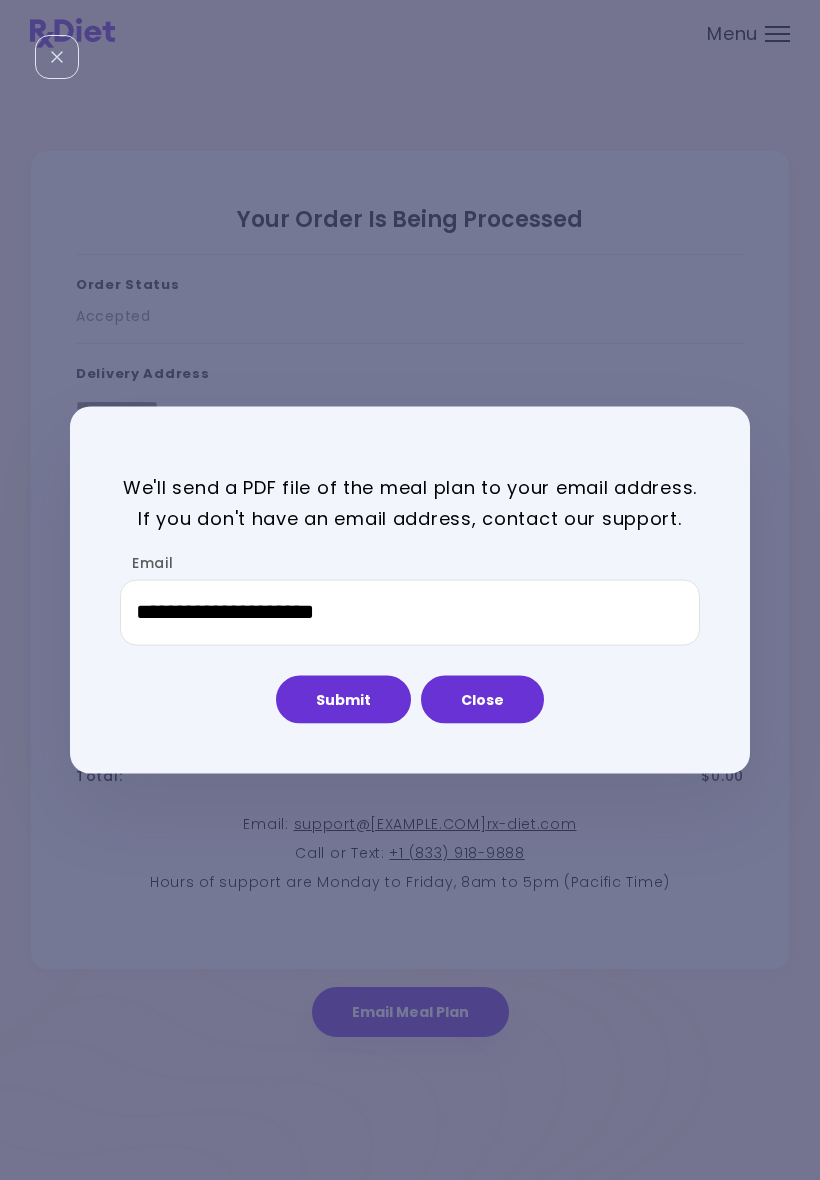 click on "Submit" at bounding box center (343, 699) 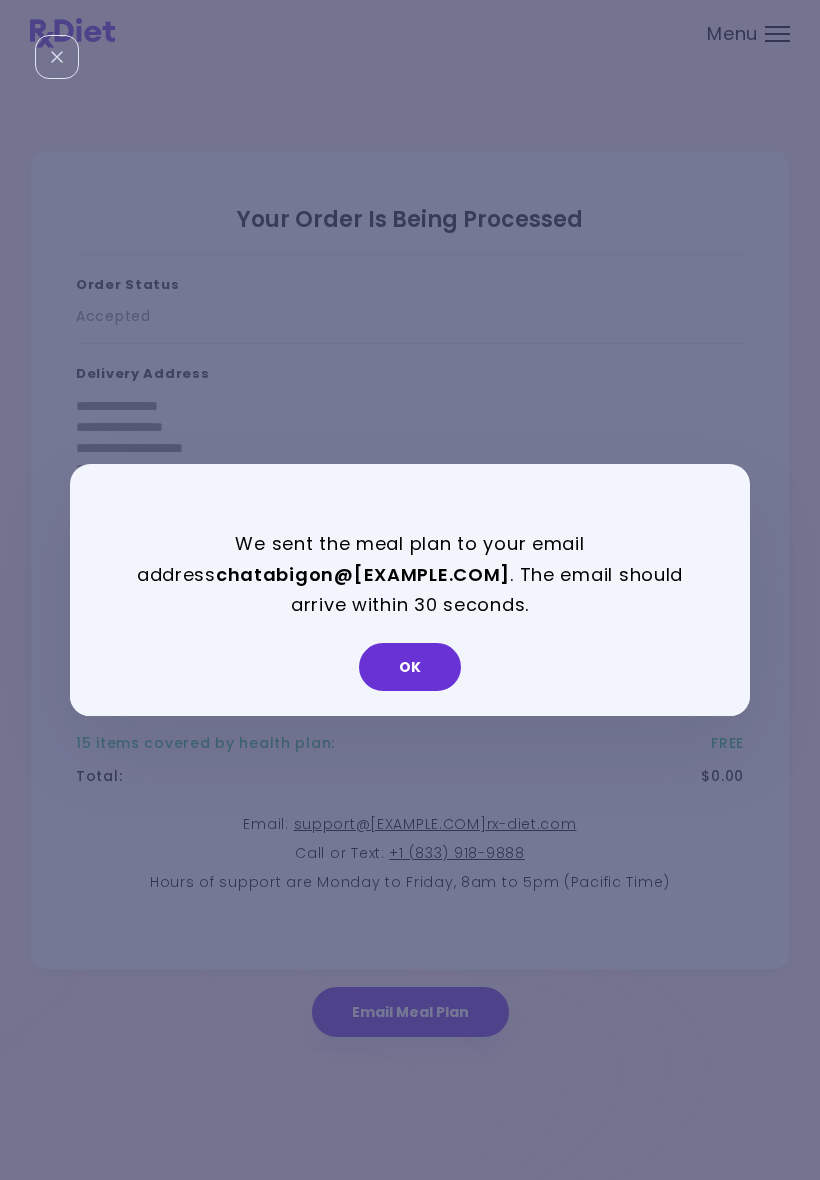 click on "OK" at bounding box center [410, 667] 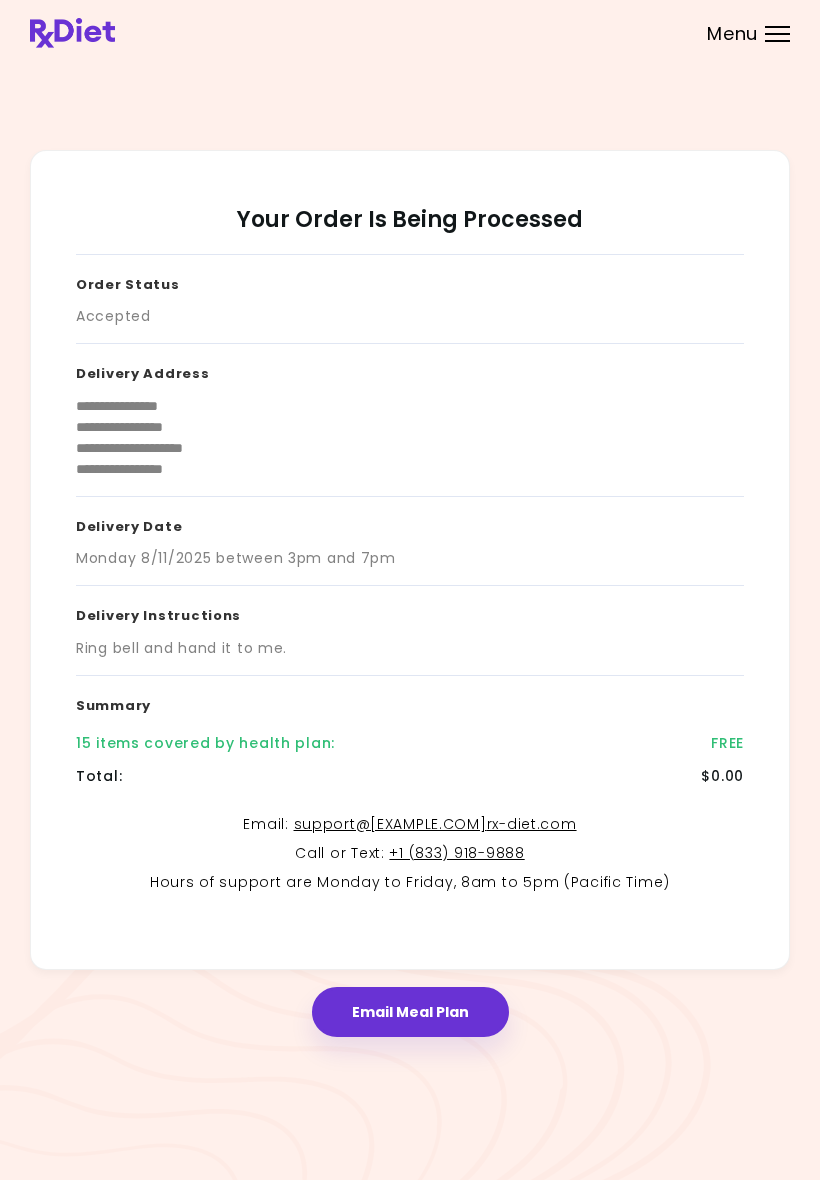 click on "Menu" at bounding box center (777, 34) 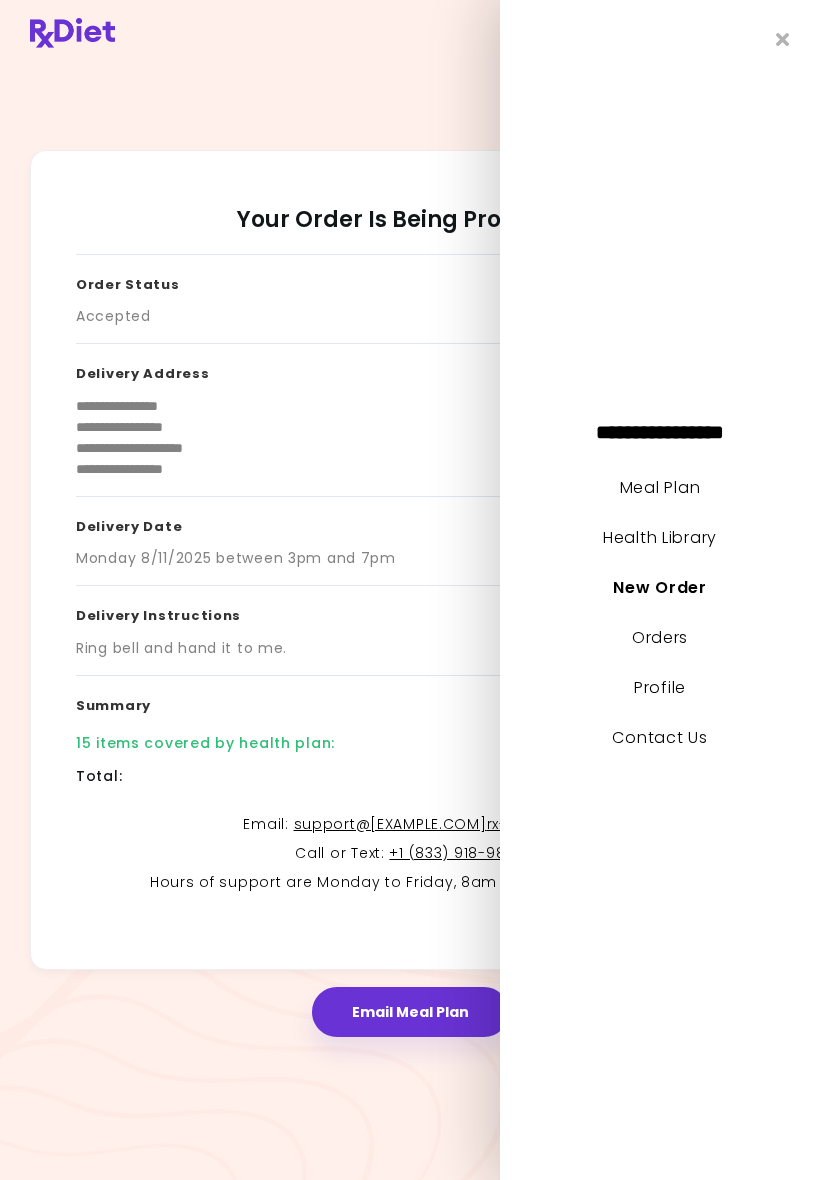 click on "Meal Plan" at bounding box center (660, 487) 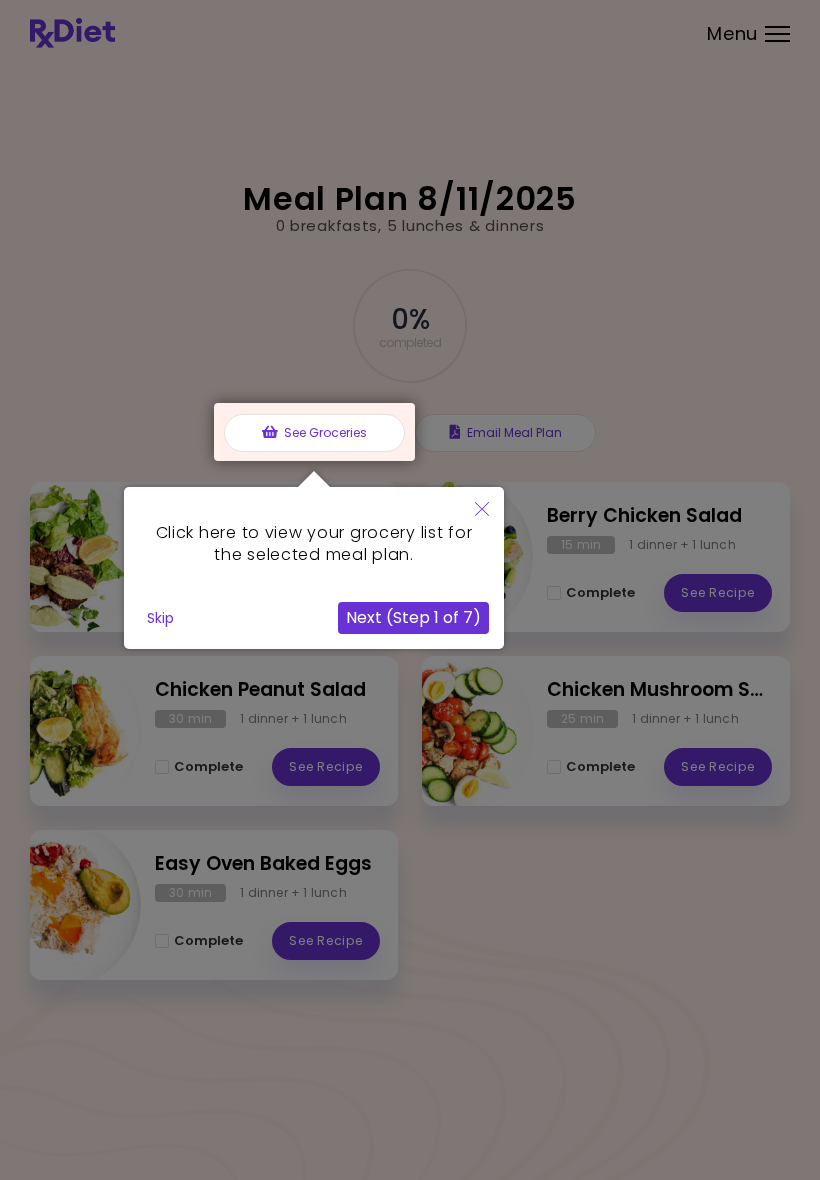 click 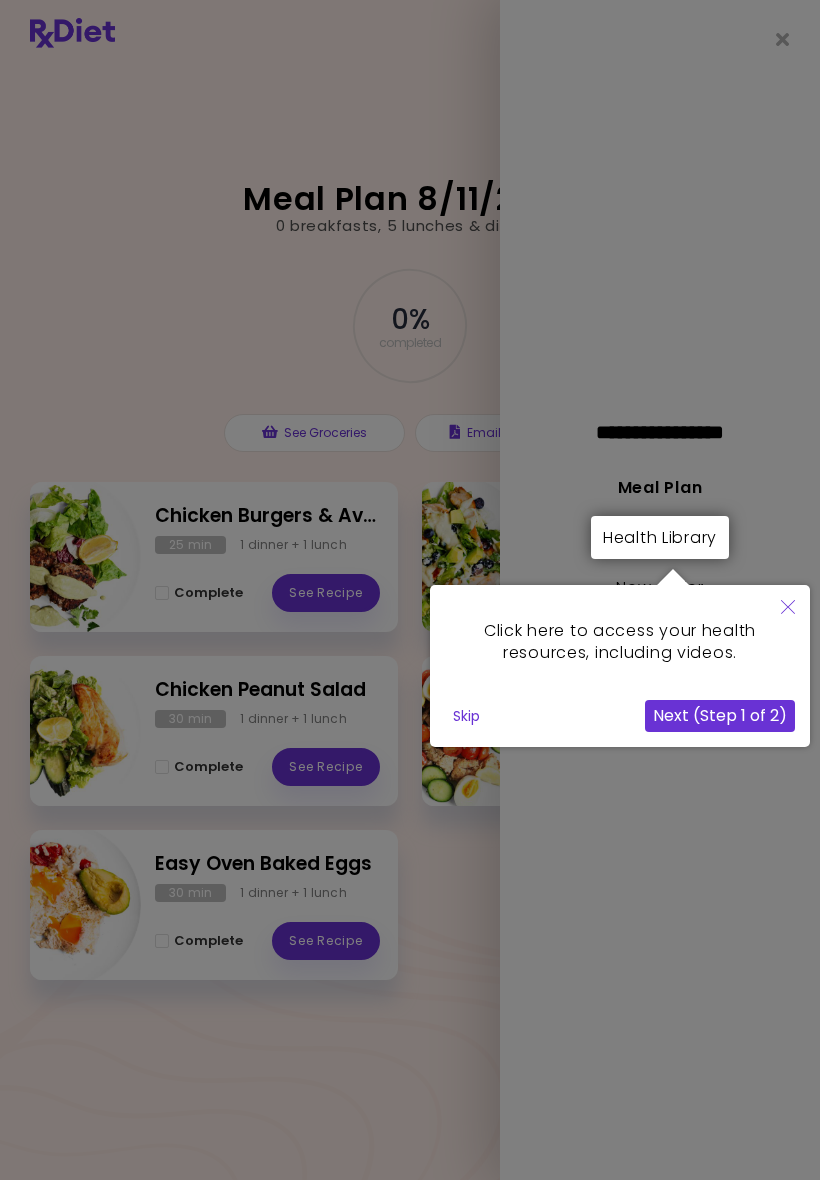click at bounding box center (410, 590) 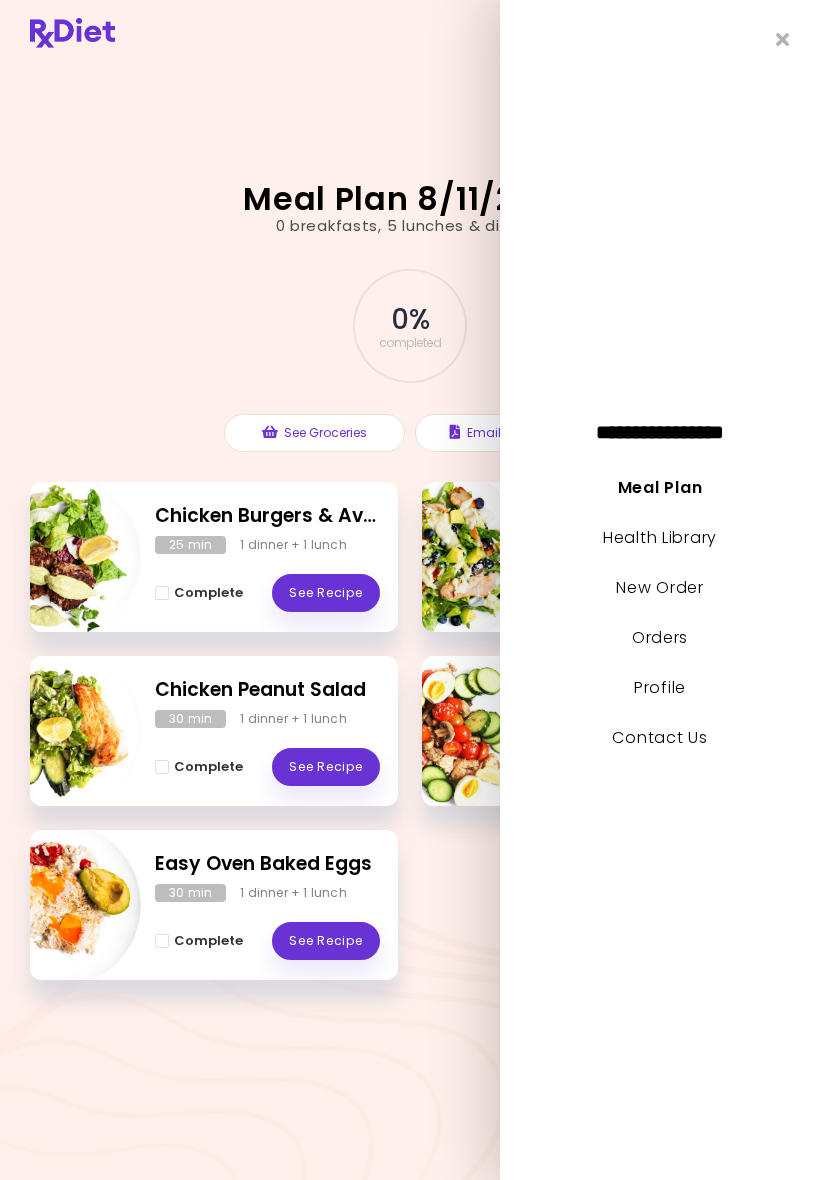 click on "Meal Plan 8/11/2025 0   breakfasts ,   5   lunches   &   dinners 0 % completed   See Groceries   Email Meal Plan   Chicken Burgers & Avocado Ranch 25   min 1 dinner +
1 lunch Complete See Recipe   Berry Chicken Salad 15   min 1 dinner +
1 lunch Complete See Recipe   Chicken Peanut Salad 30   min 1 dinner +
1 lunch Complete See Recipe   Chicken Mushroom Salad 25   min 1 dinner +
1 lunch Complete See Recipe   Easy Oven Baked Eggs 30   min 1 dinner +
1 lunch Complete See Recipe" at bounding box center (410, 590) 